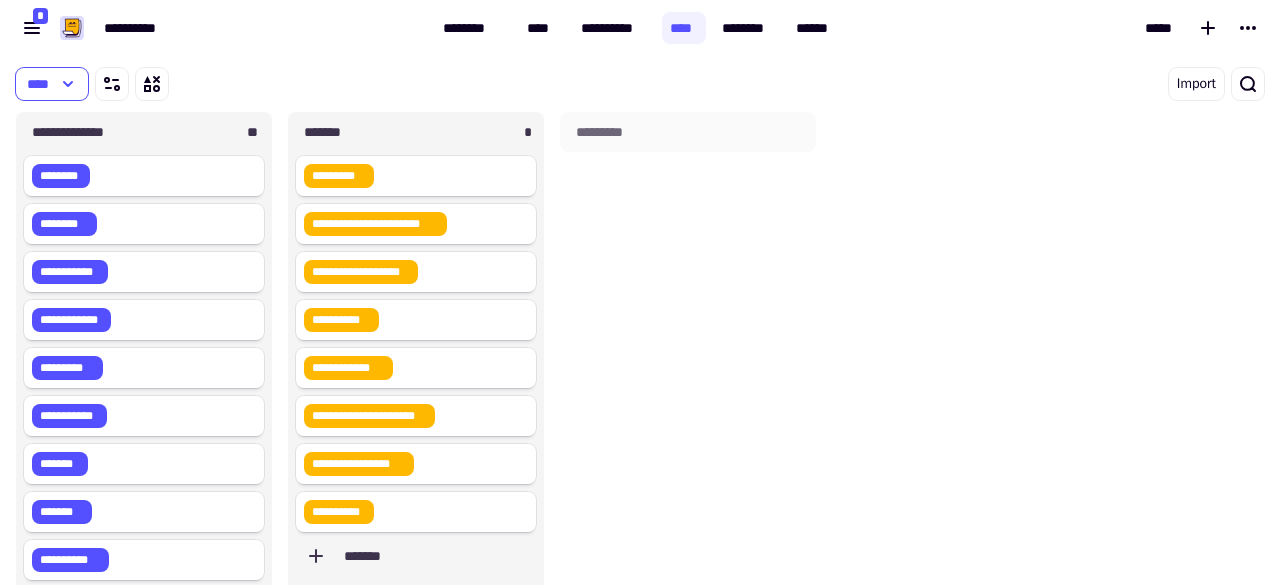 scroll, scrollTop: 0, scrollLeft: 0, axis: both 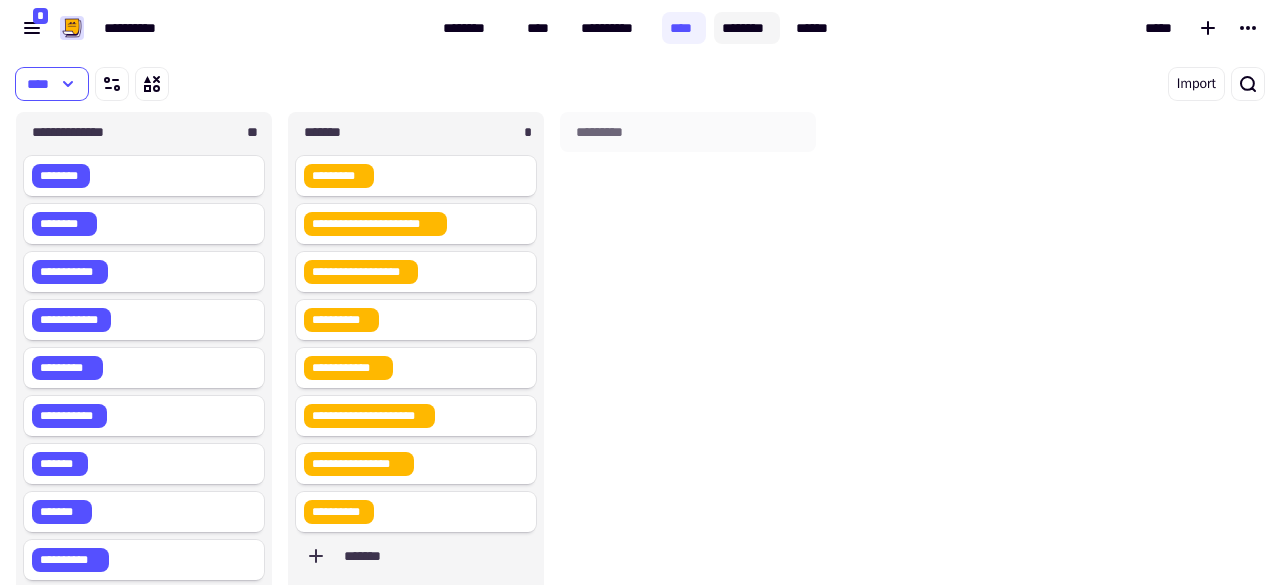 click on "********" 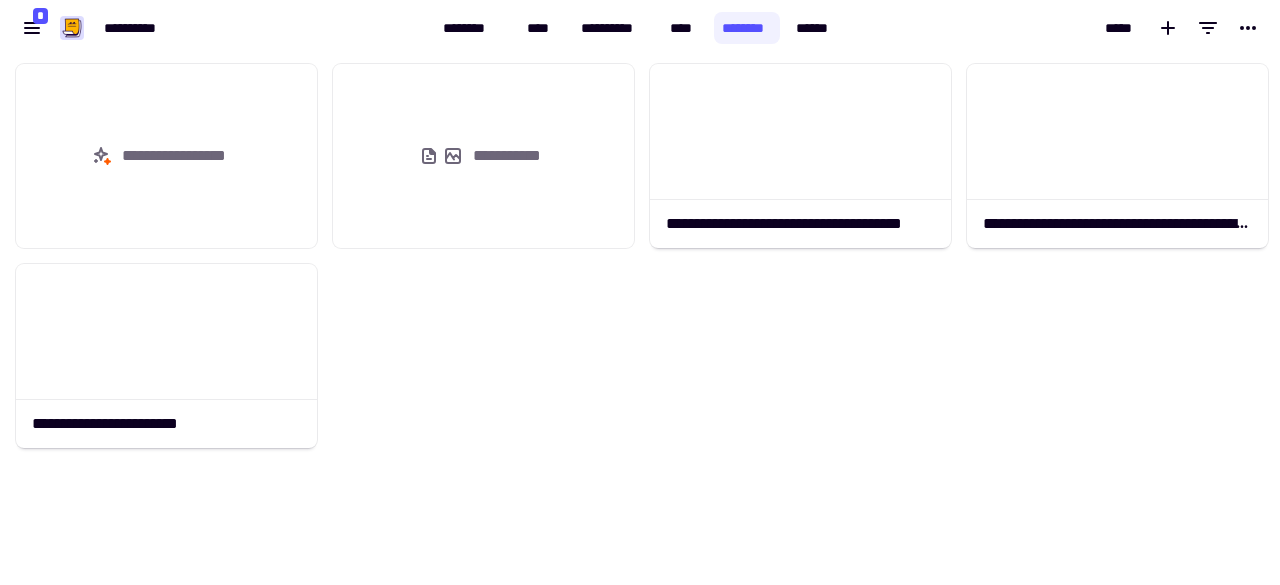 scroll, scrollTop: 16, scrollLeft: 16, axis: both 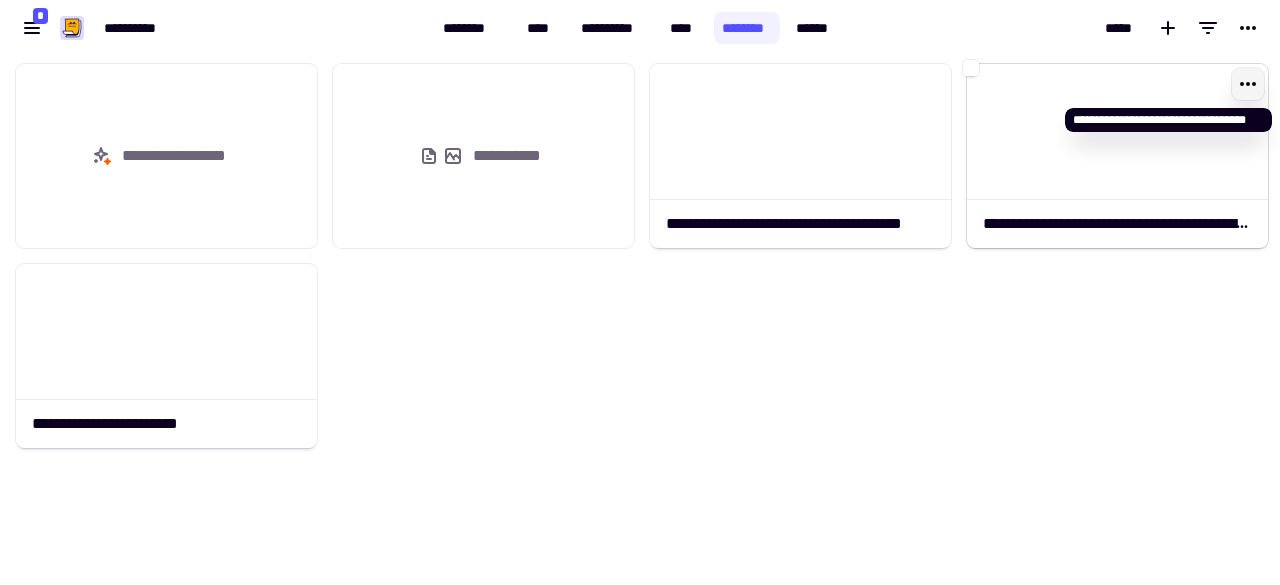 click 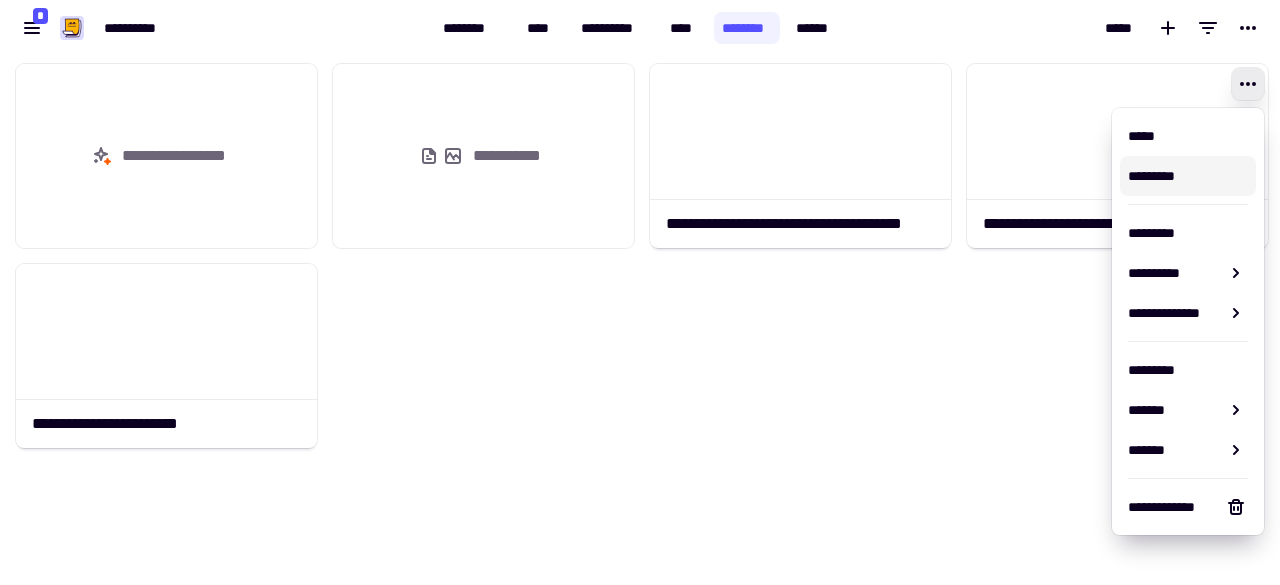 click on "*********" at bounding box center (1188, 176) 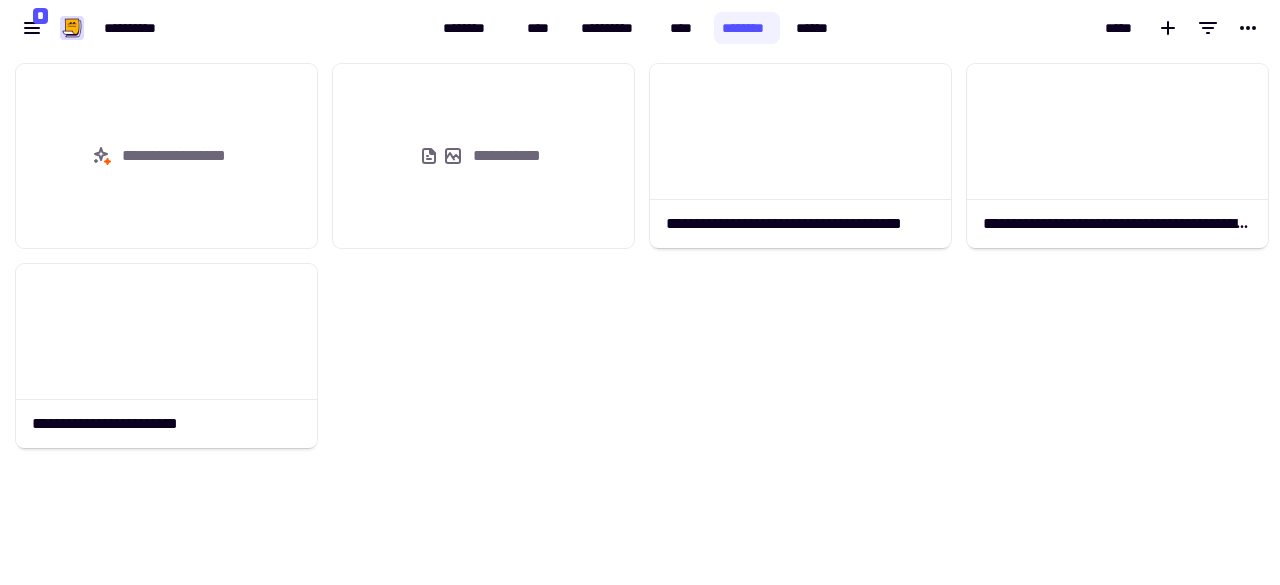 click on "[FIRST] [LAST] [ADDRESS] [CITY], [STATE] [ZIP]" 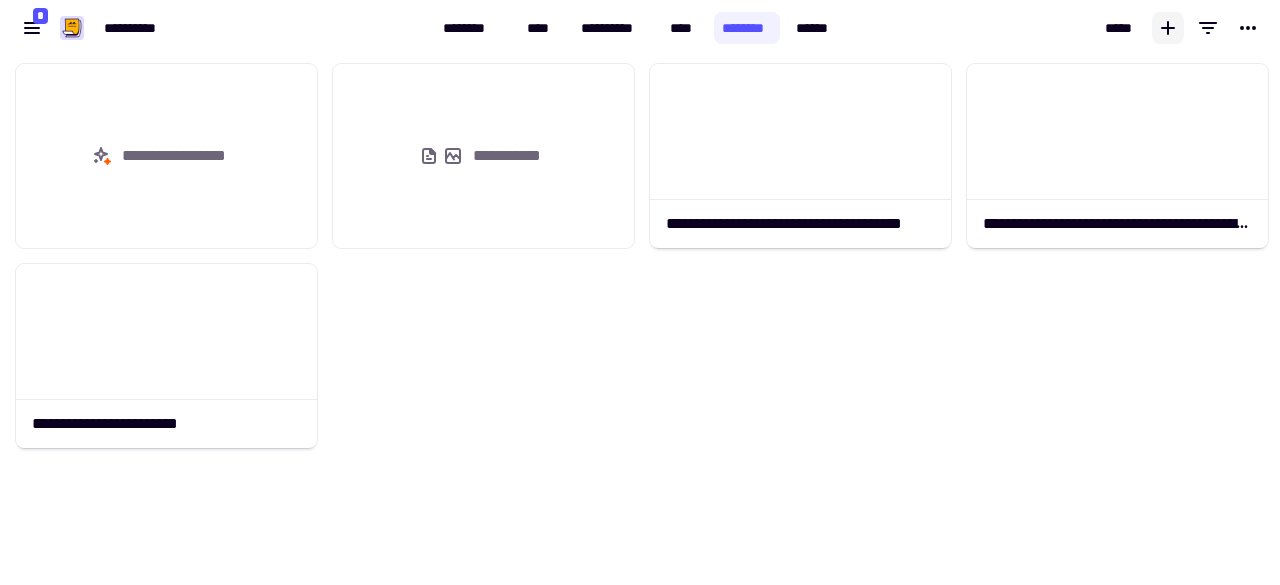 click 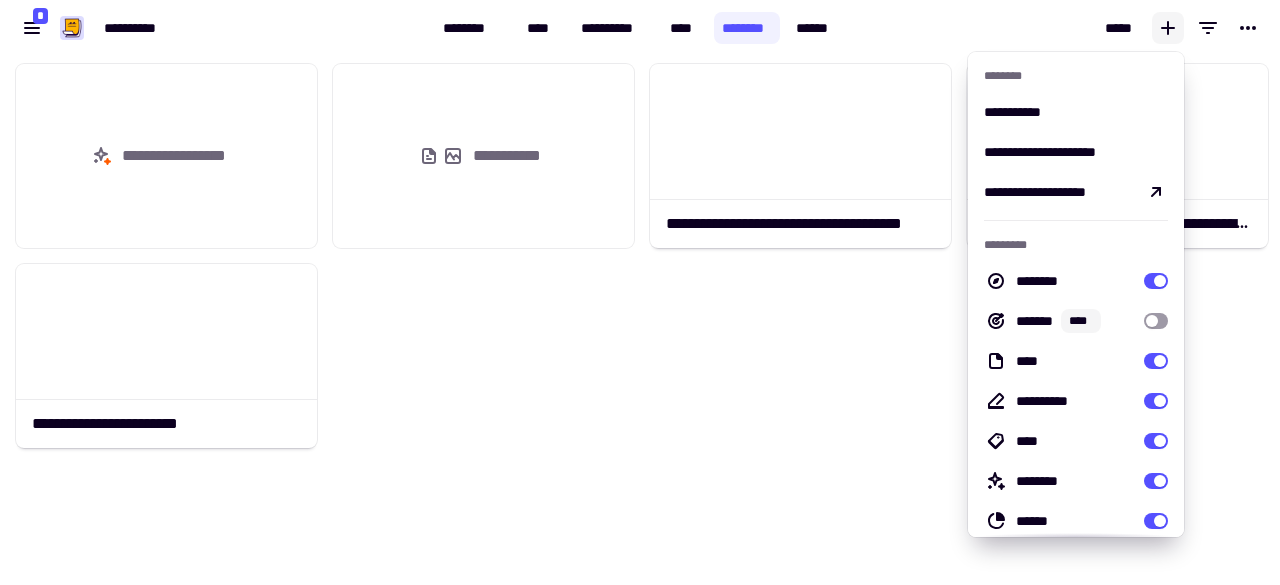 click 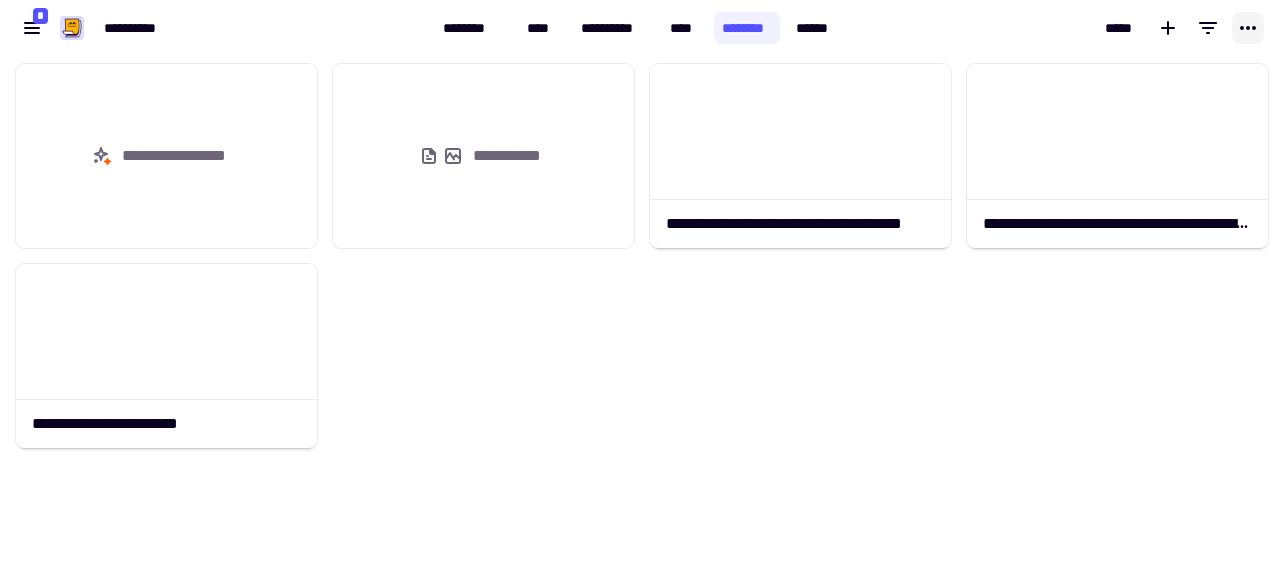 click 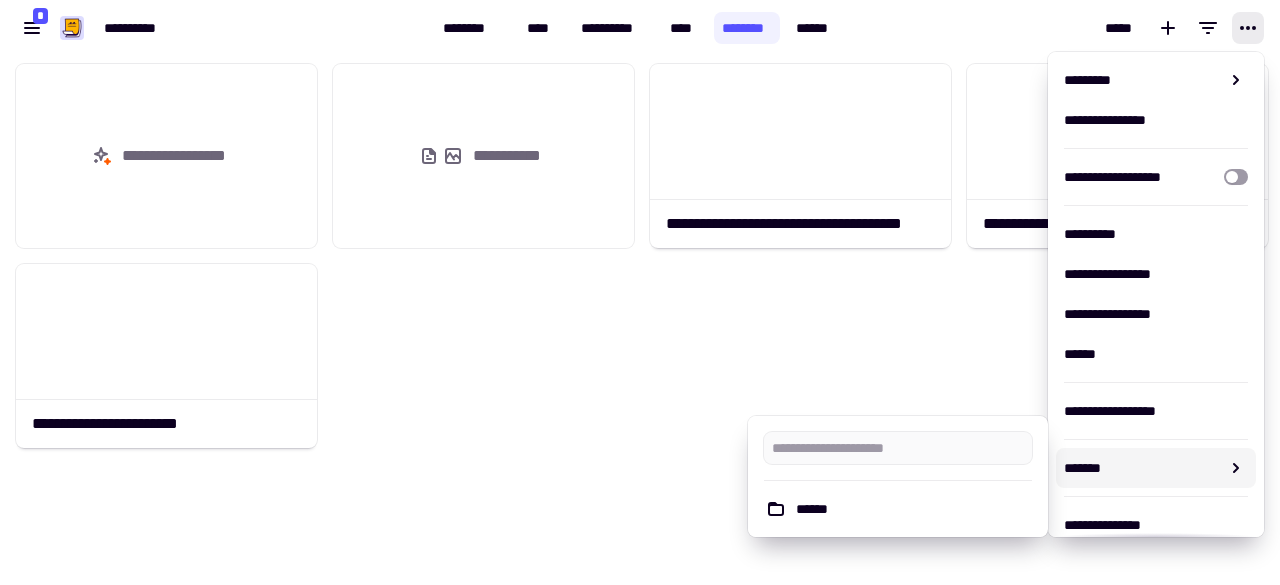 click on "[FIRST] [LAST] [ADDRESS] [CITY], [STATE] [ZIP]" 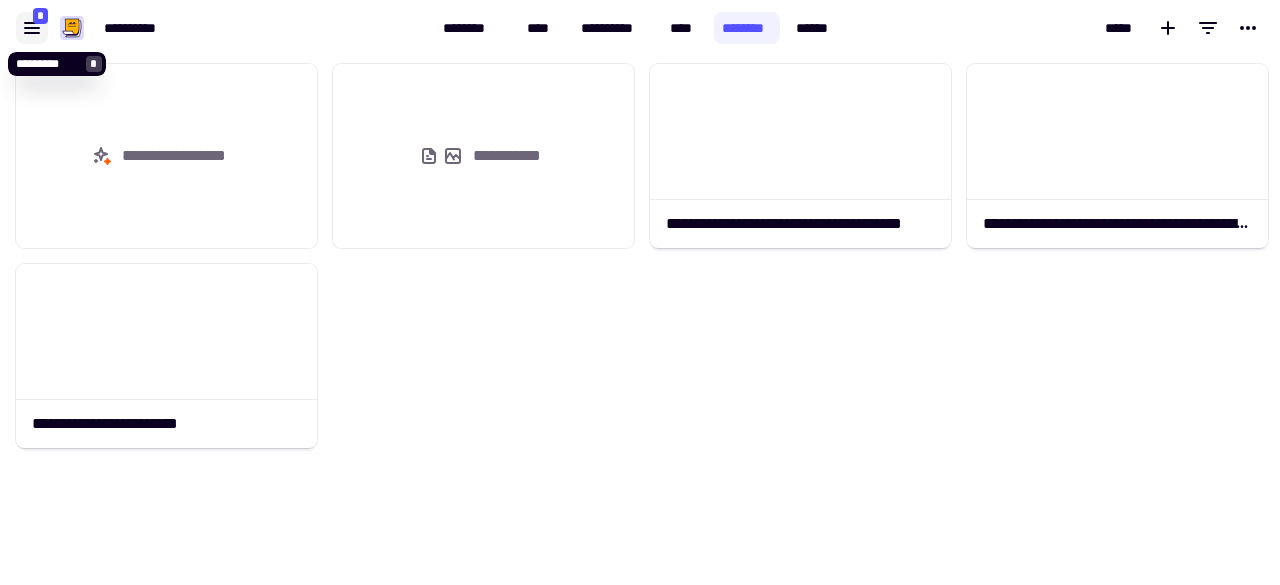 click 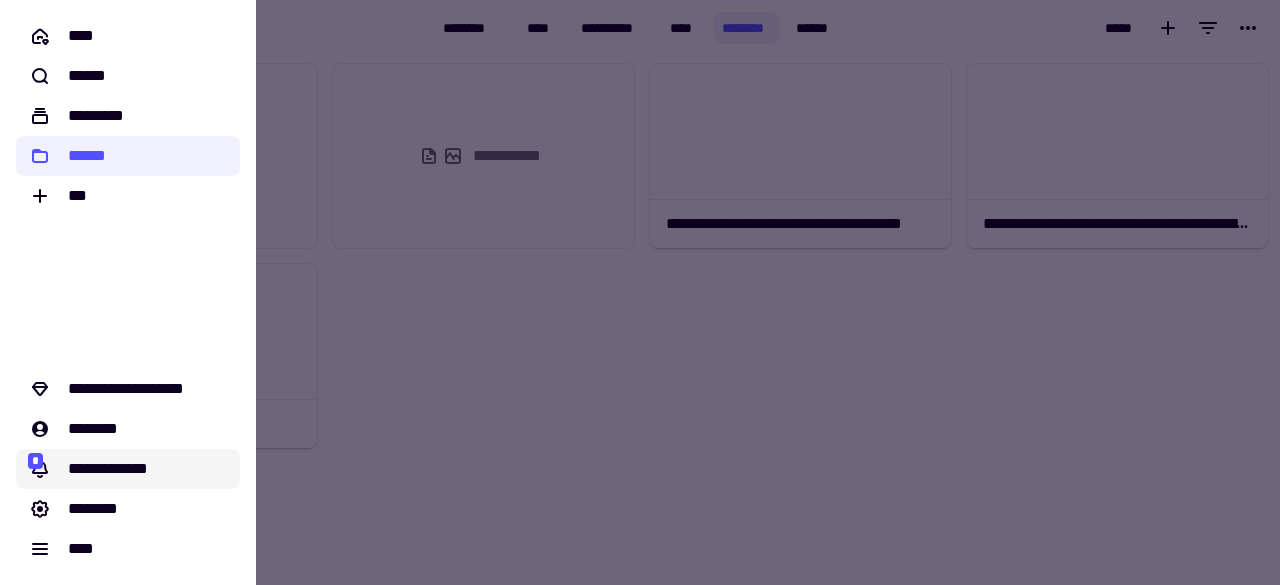click on "**********" 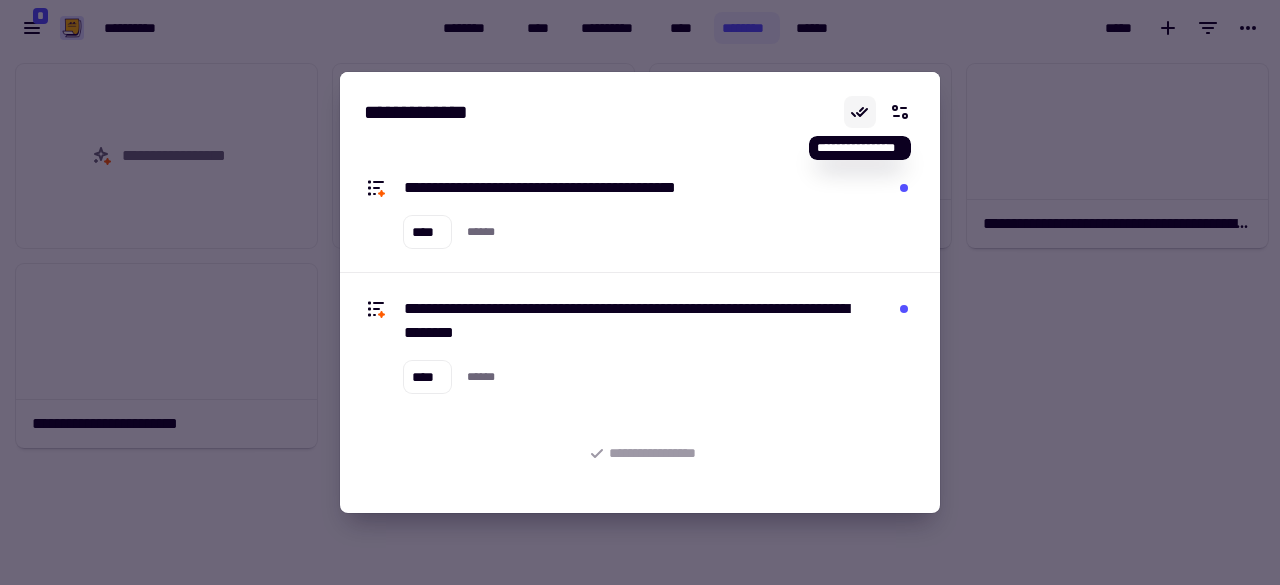 click 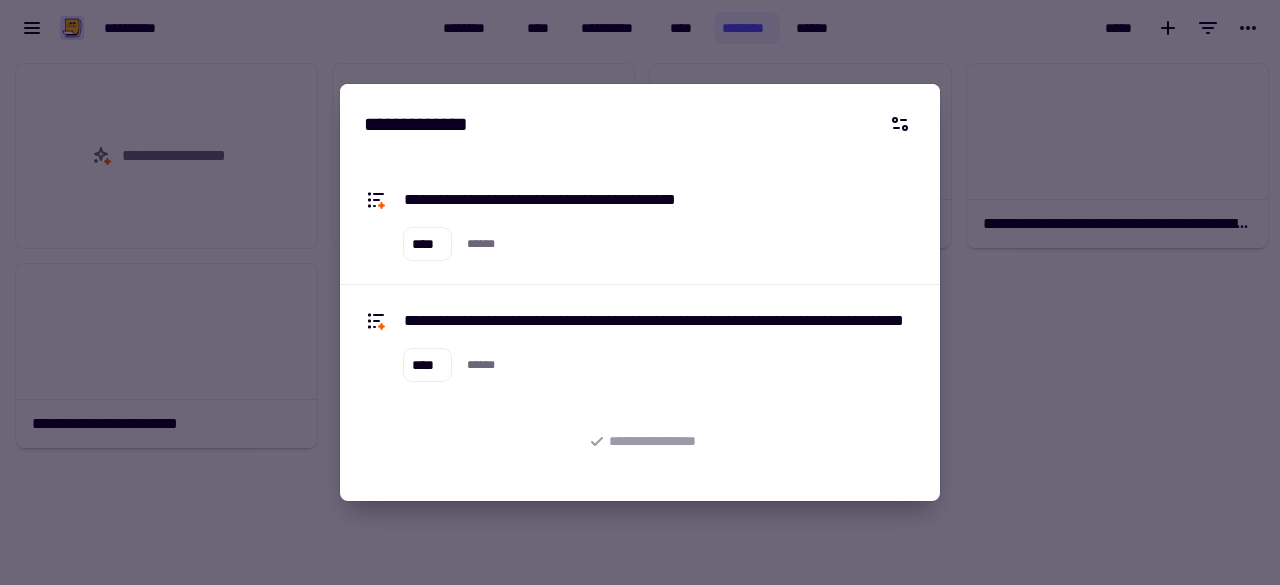click at bounding box center [640, 292] 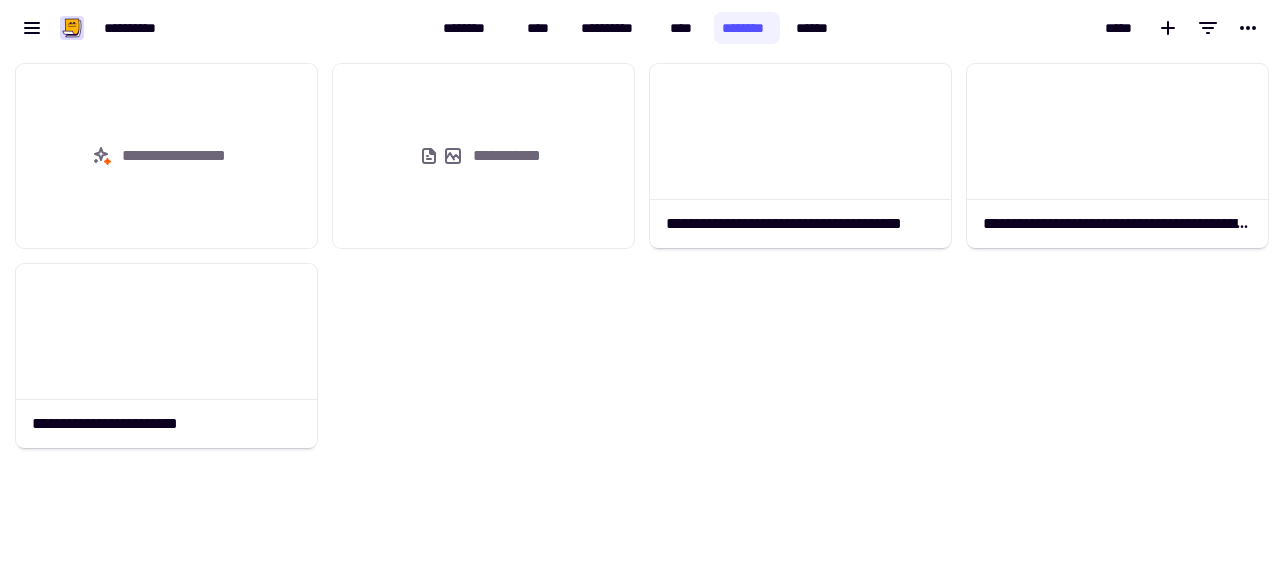 click on "**********" 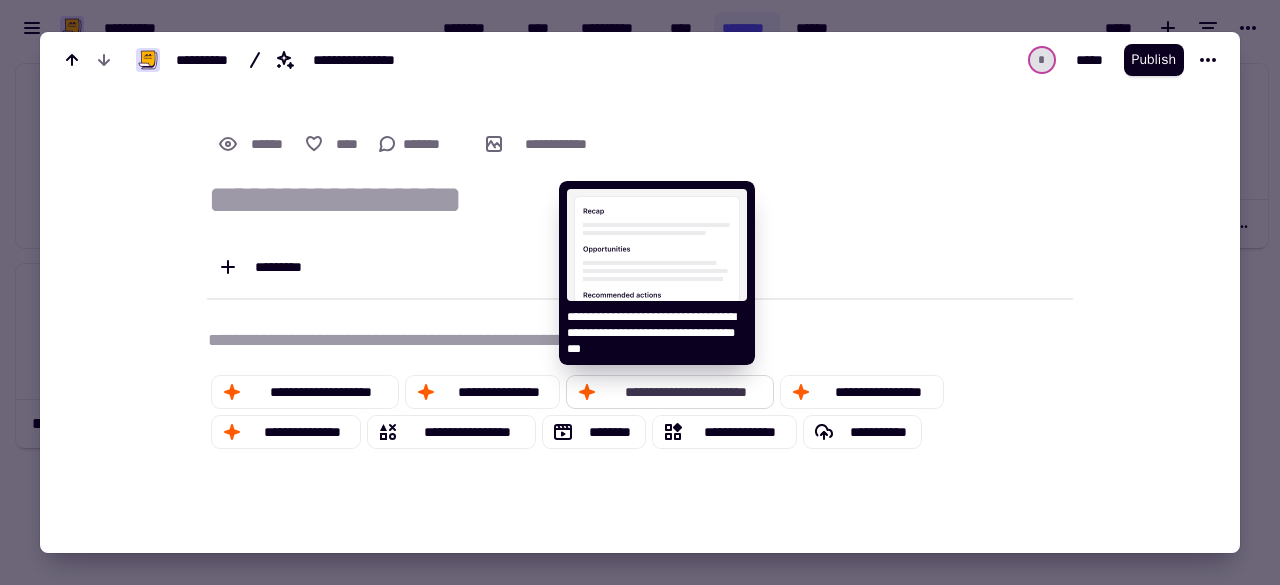 click on "**********" 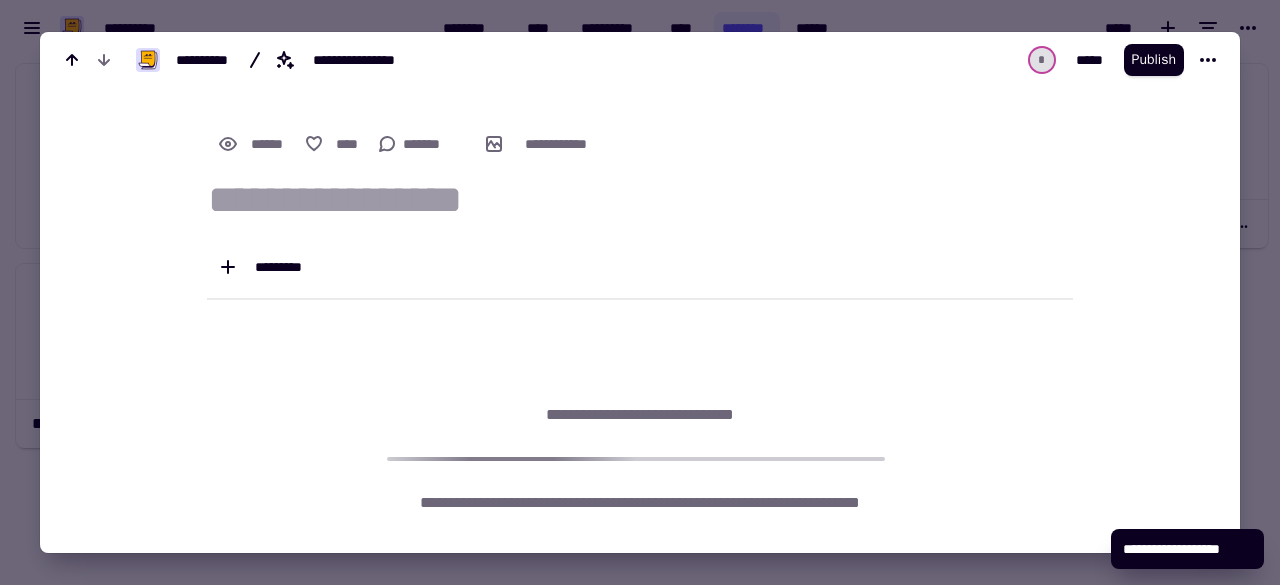 type on "**********" 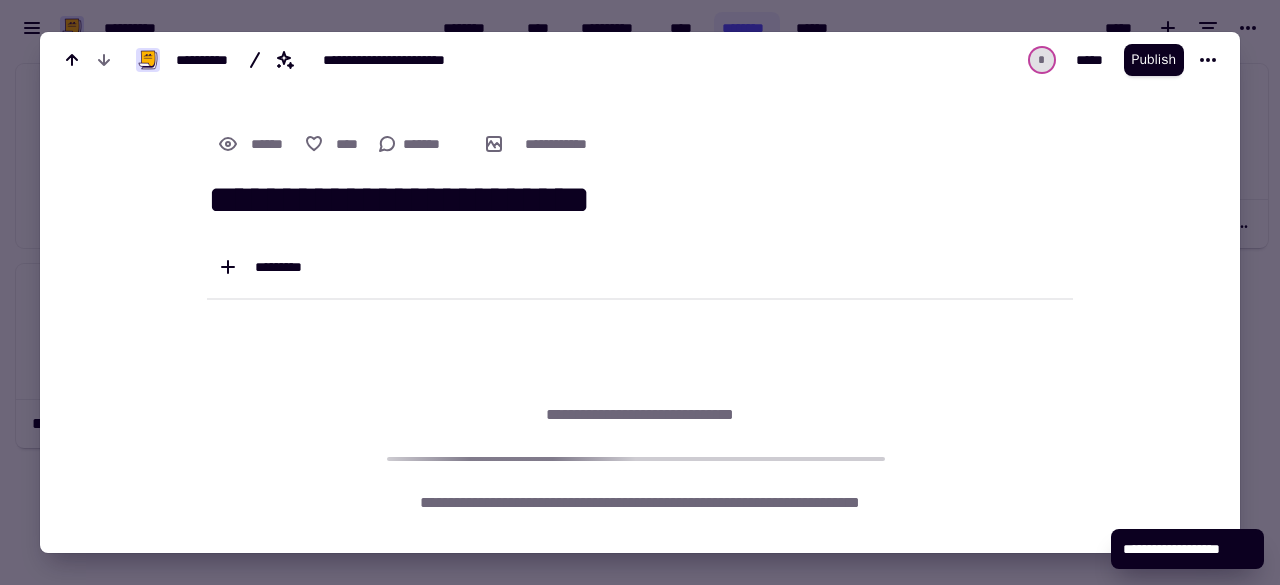 click at bounding box center [640, 292] 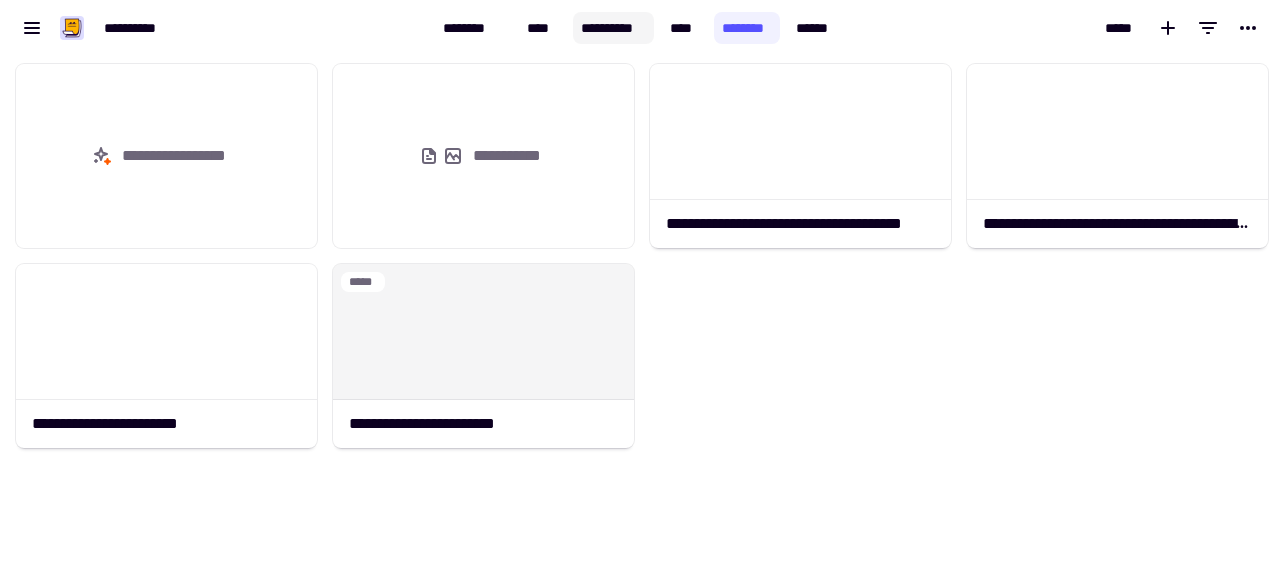 click on "**********" 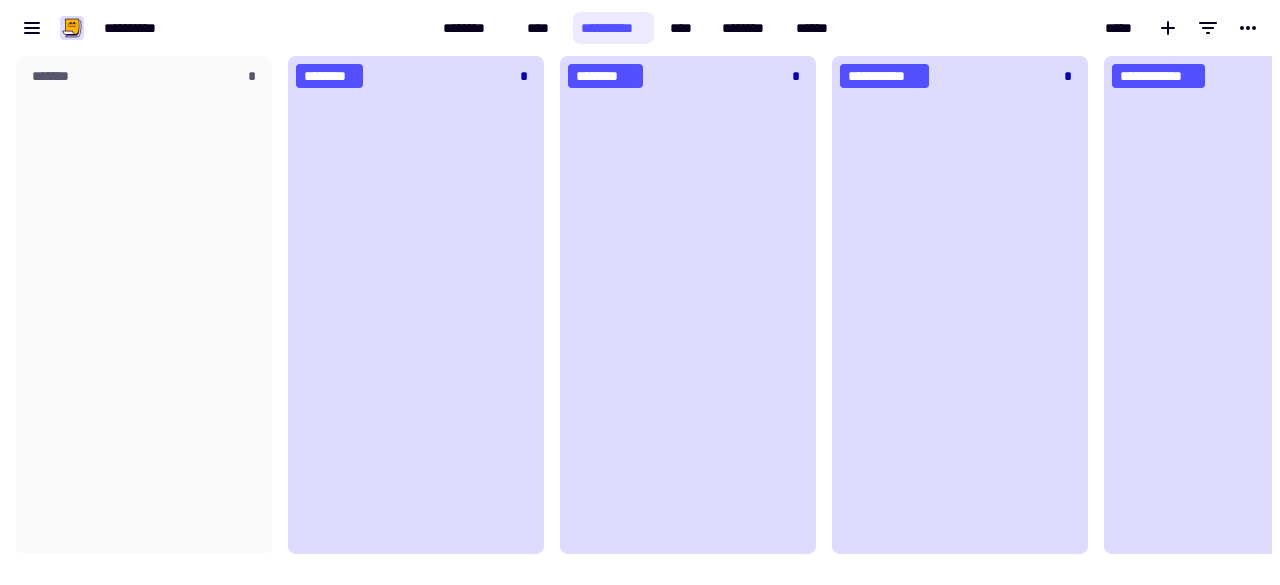 scroll, scrollTop: 16, scrollLeft: 16, axis: both 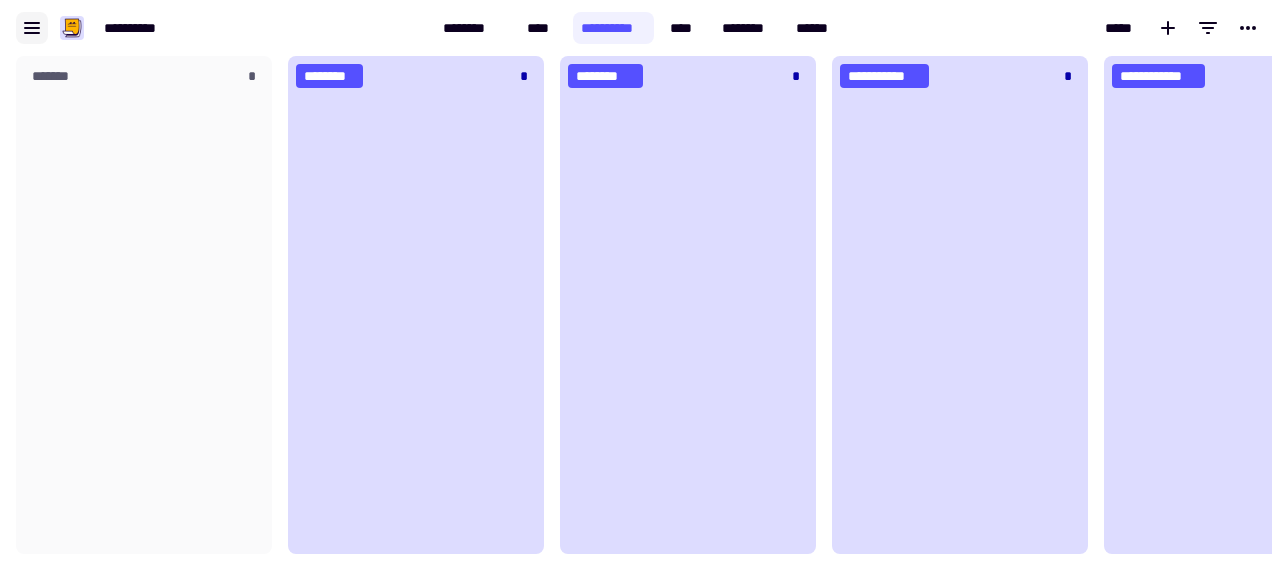 click 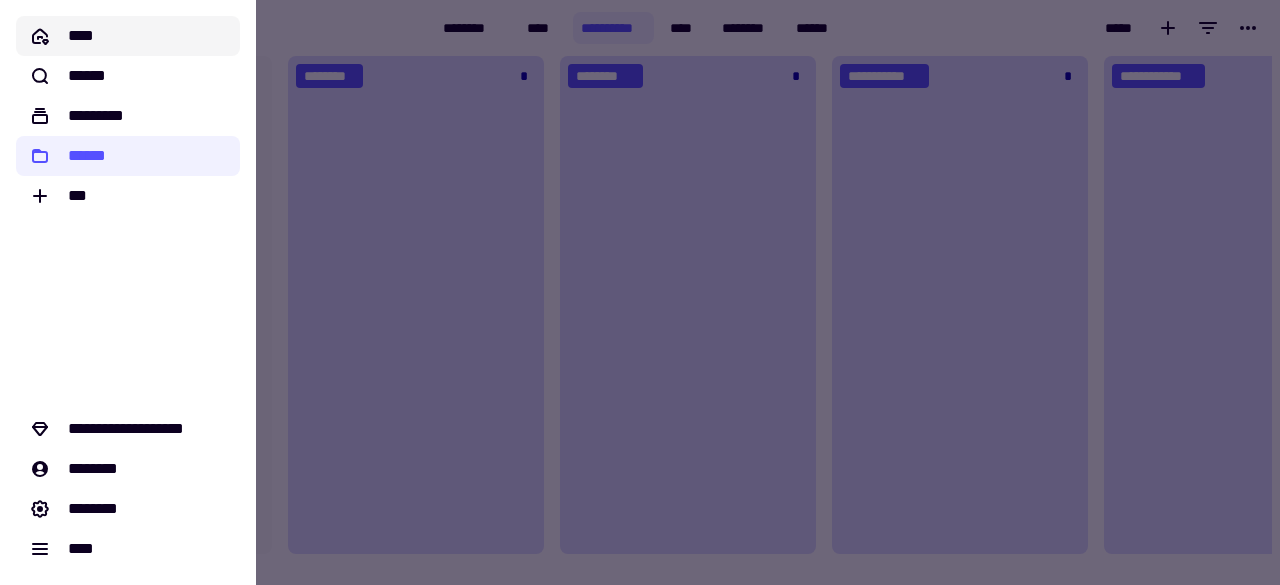 click on "****" 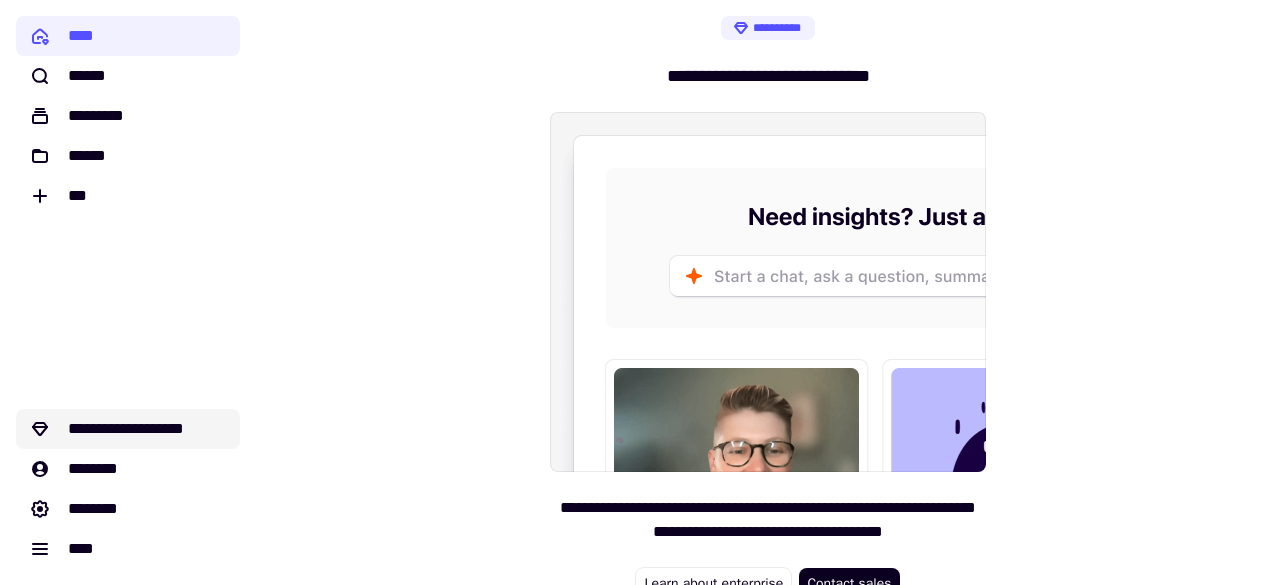 click on "**********" 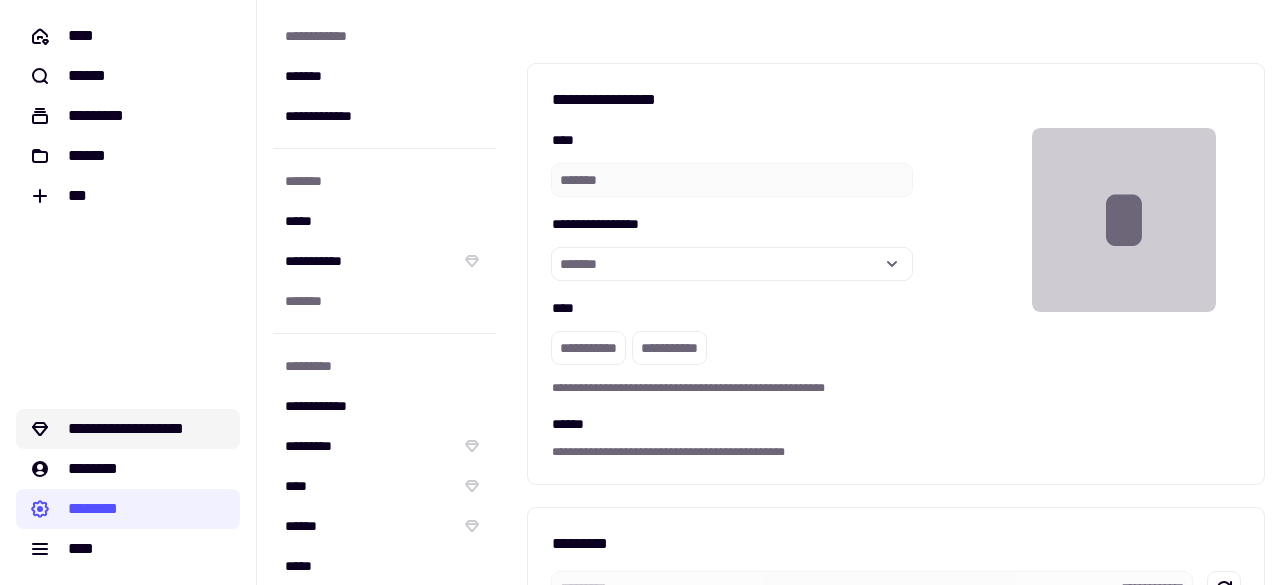 type on "**********" 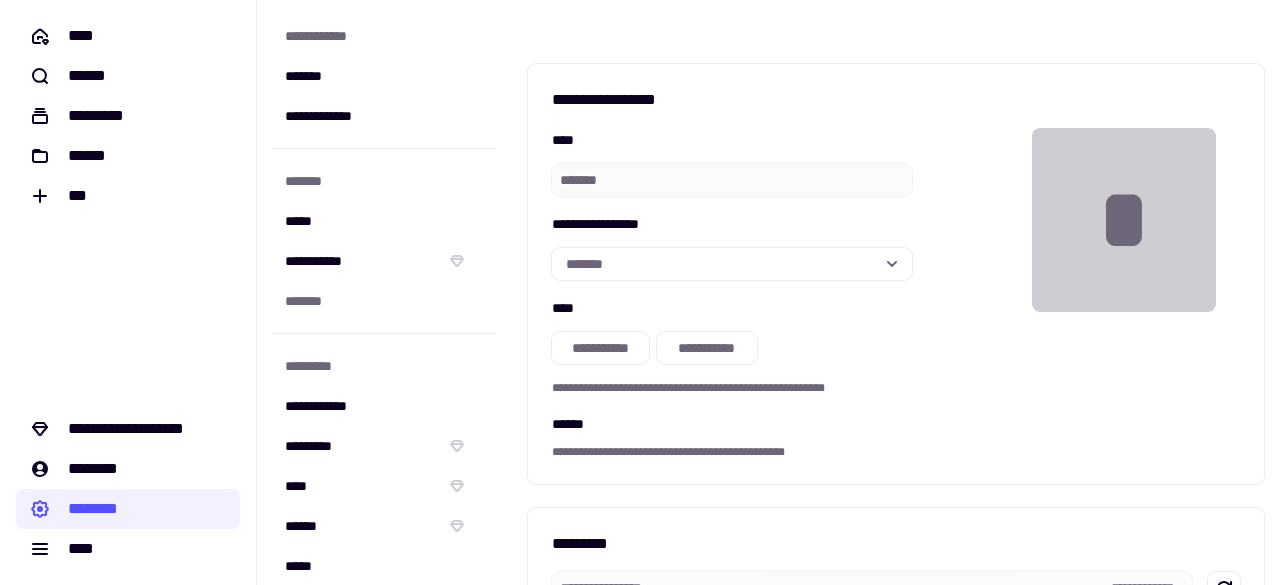 click on "*******" 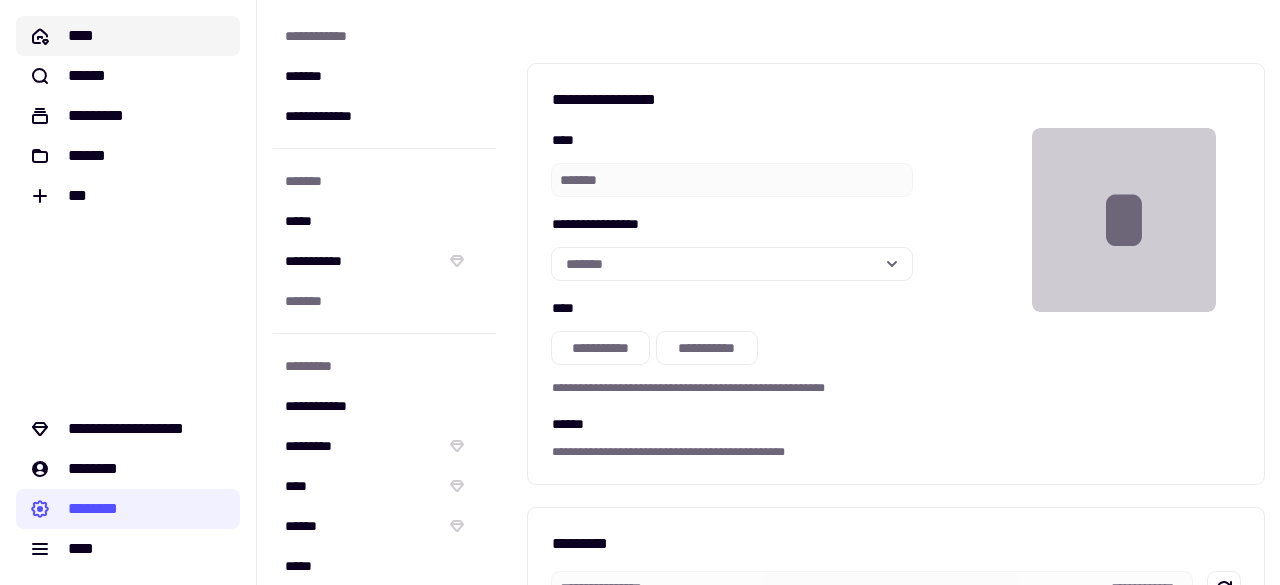click on "****" 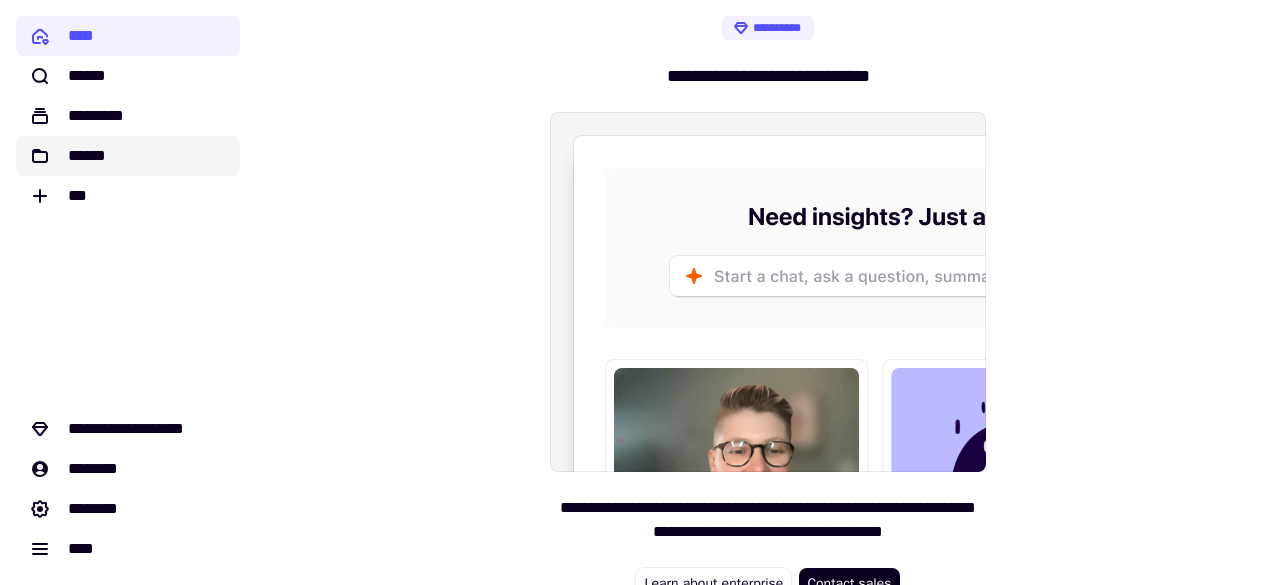 click on "******" 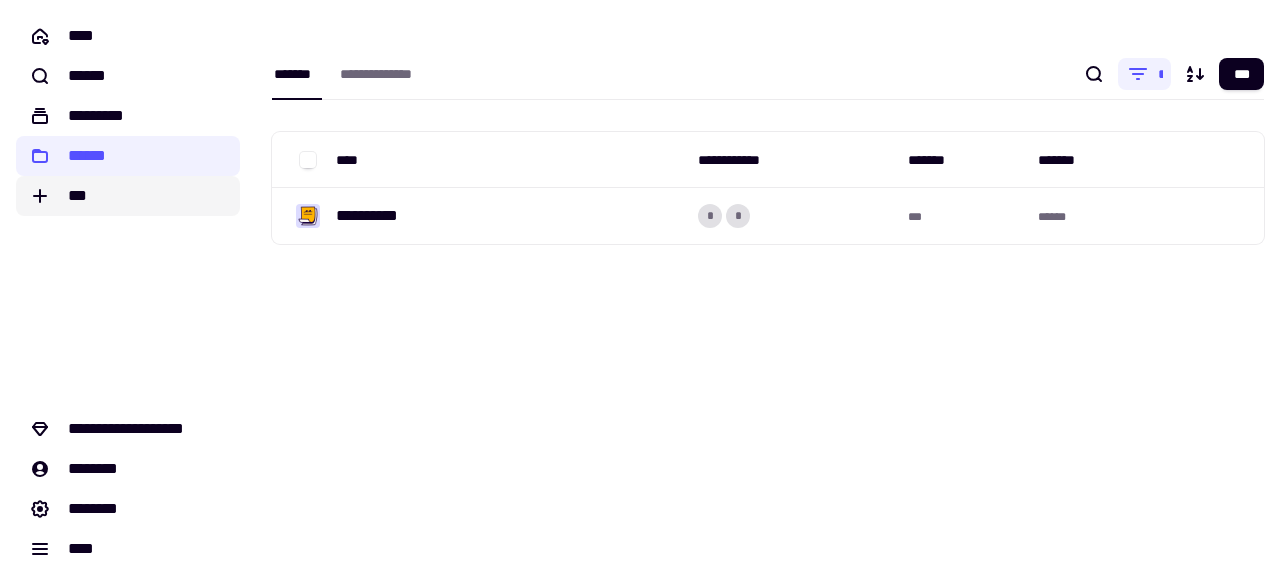 click on "***" 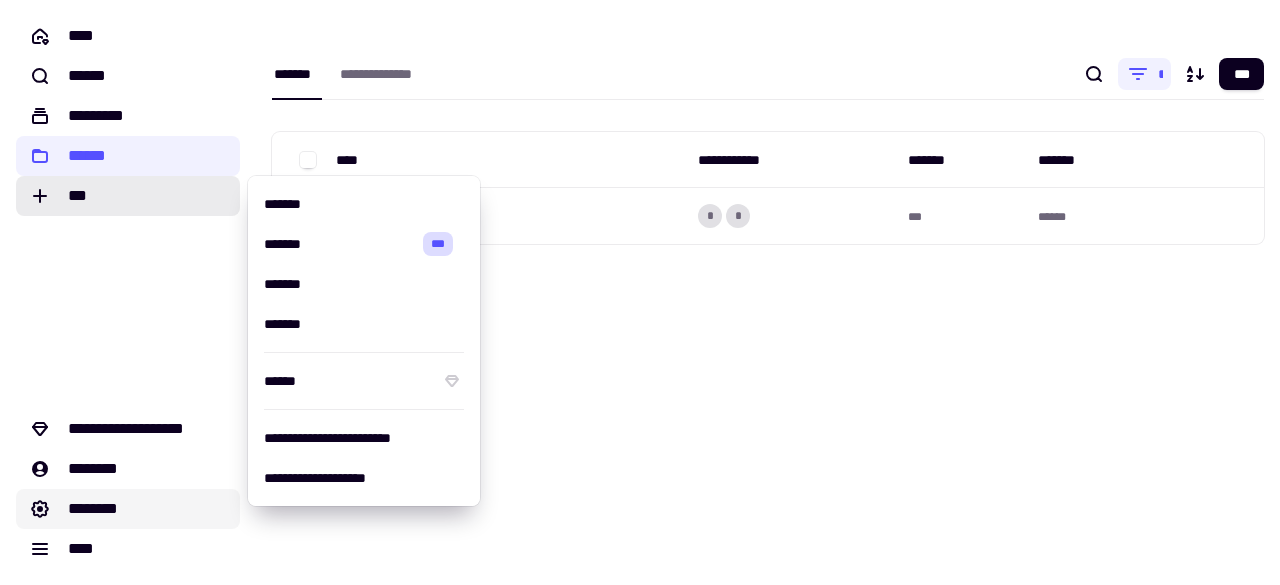 click on "********" 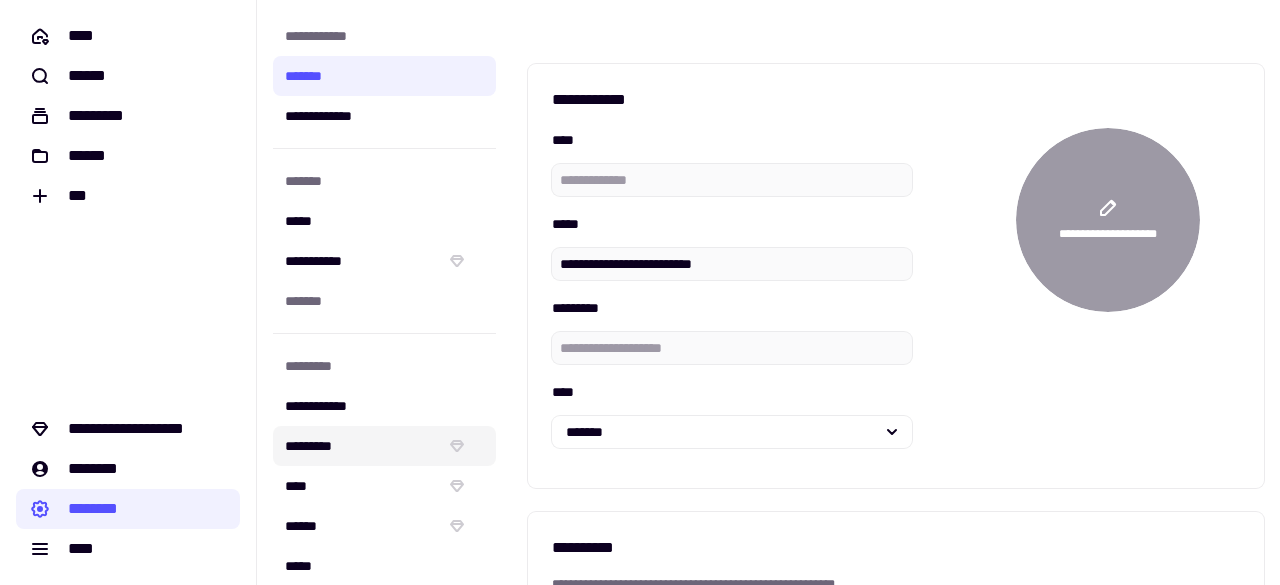 click on "*********" 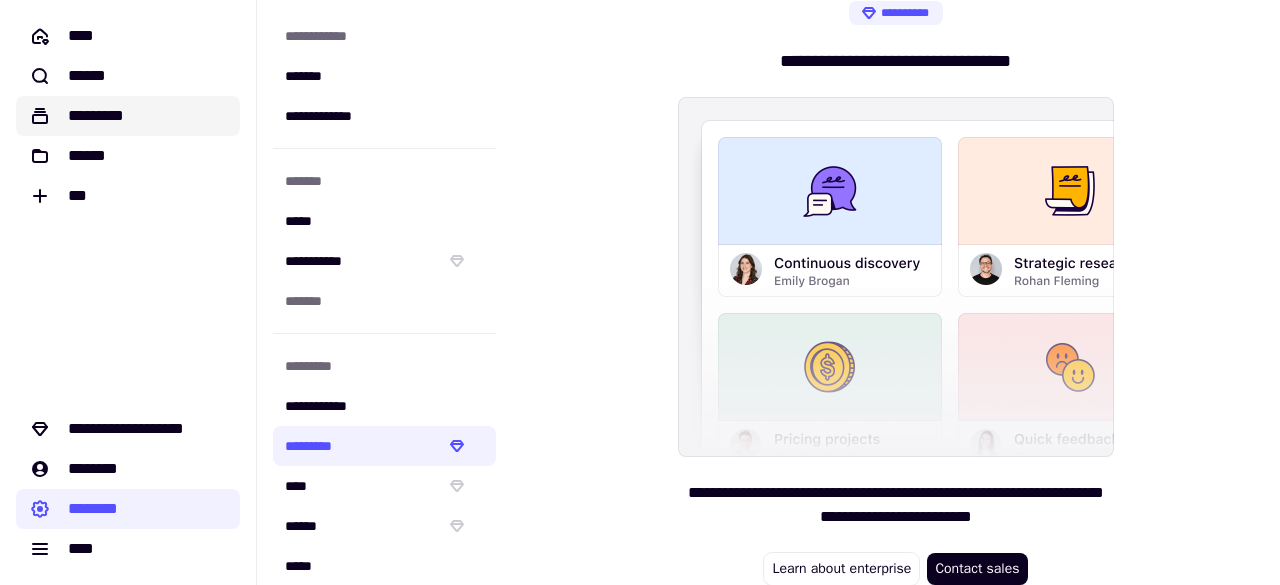 click on "*********" 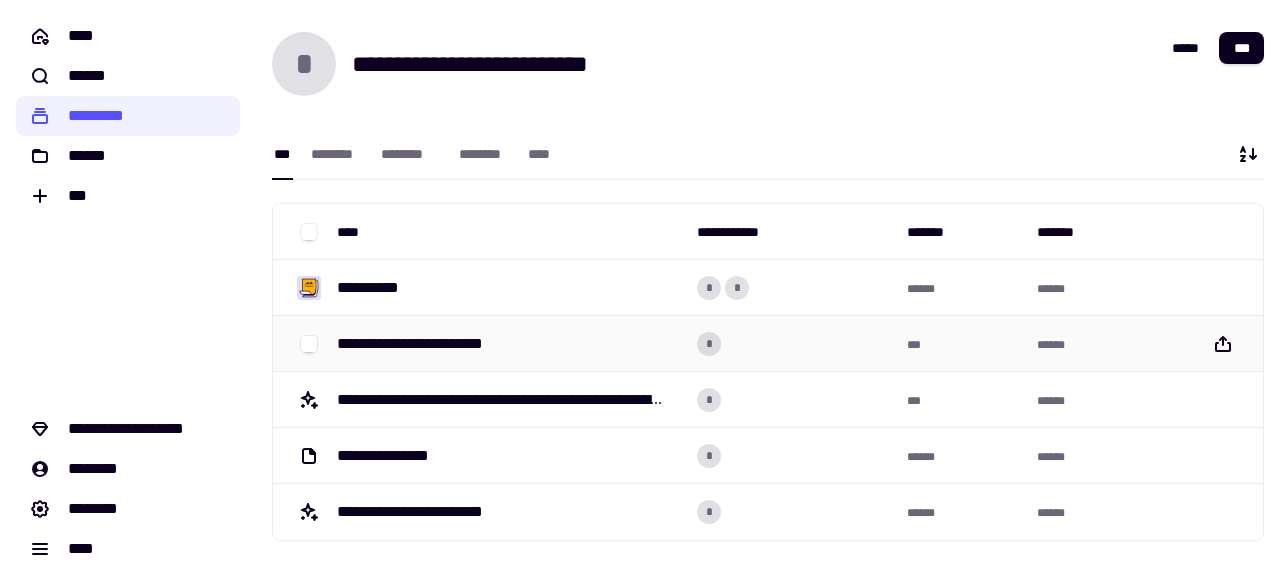 click on "**********" at bounding box center (427, 344) 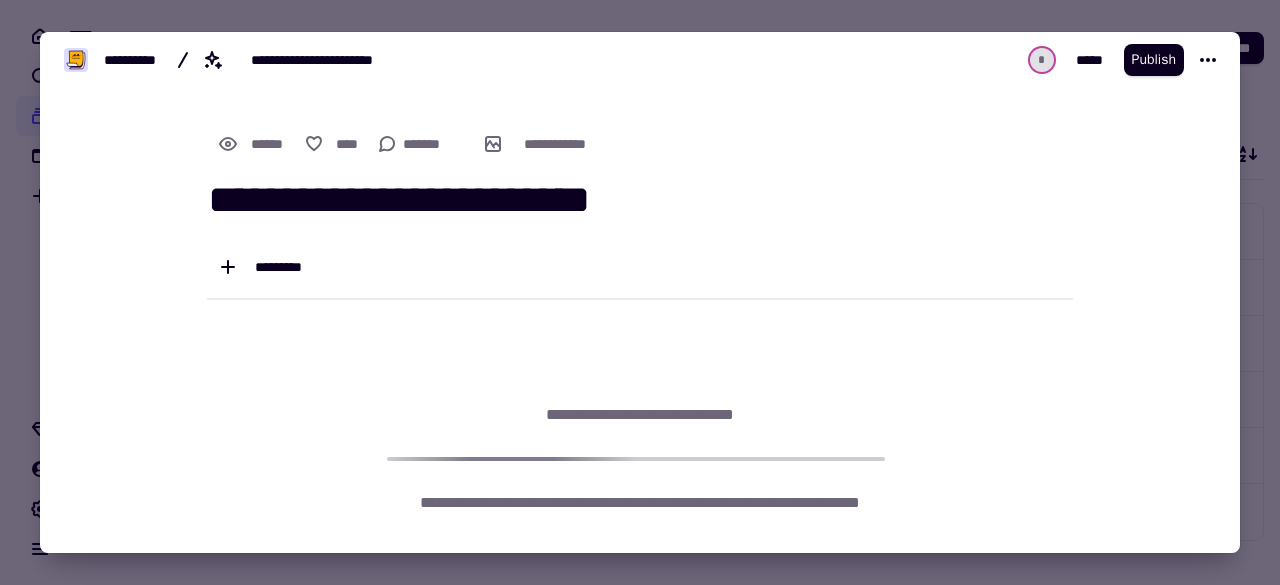 click at bounding box center [640, 292] 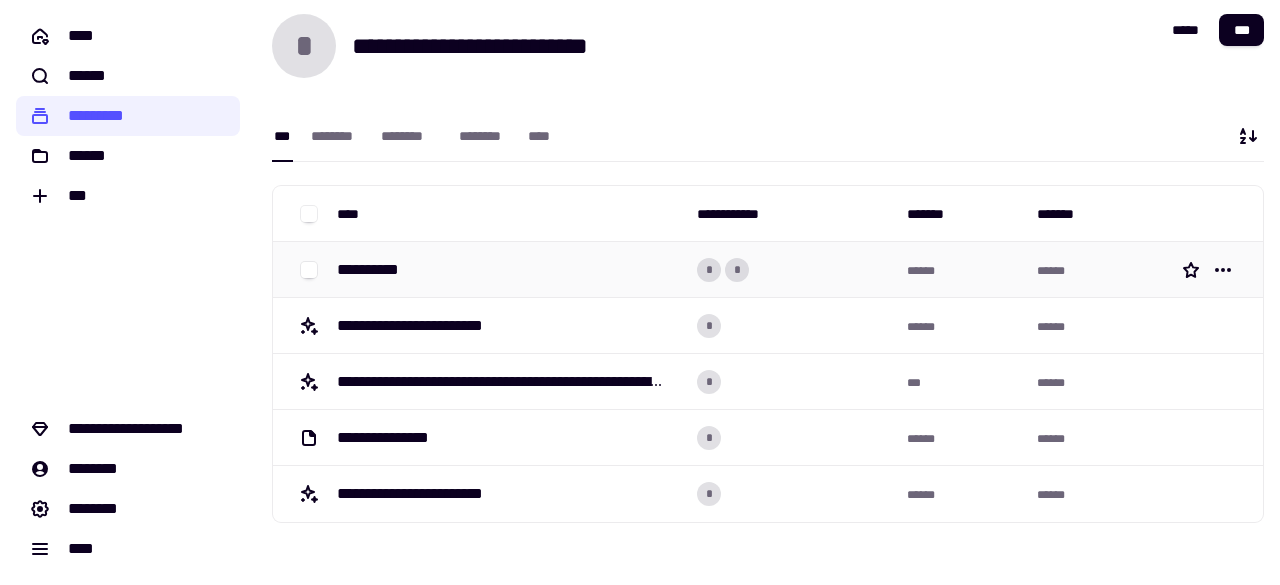 click on "**********" at bounding box center [376, 270] 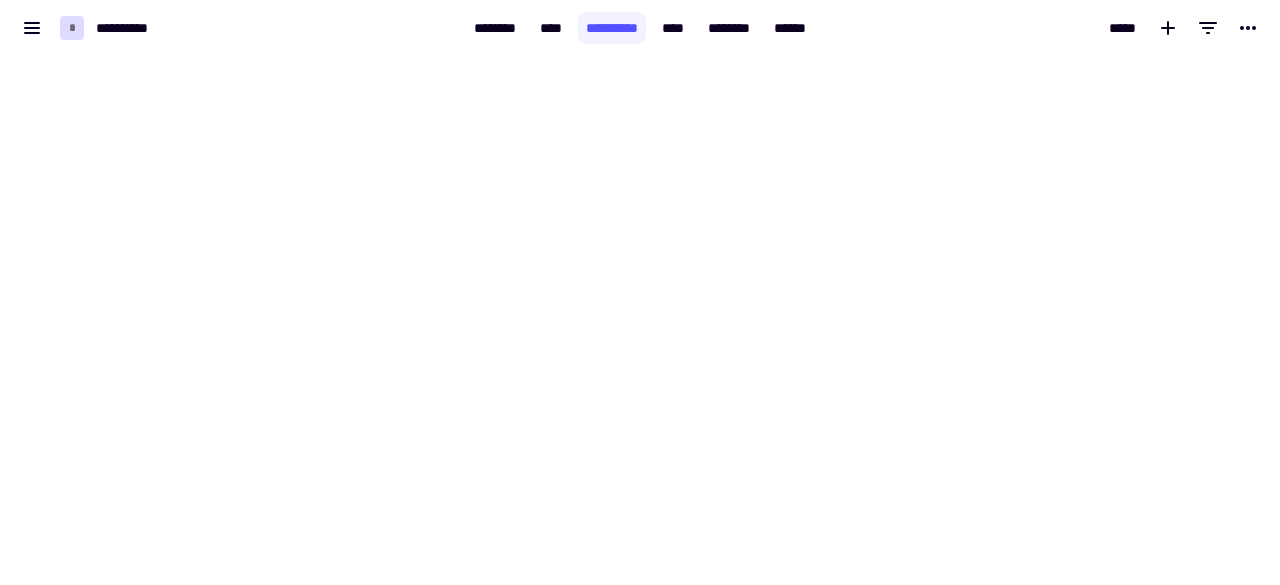 scroll, scrollTop: 0, scrollLeft: 0, axis: both 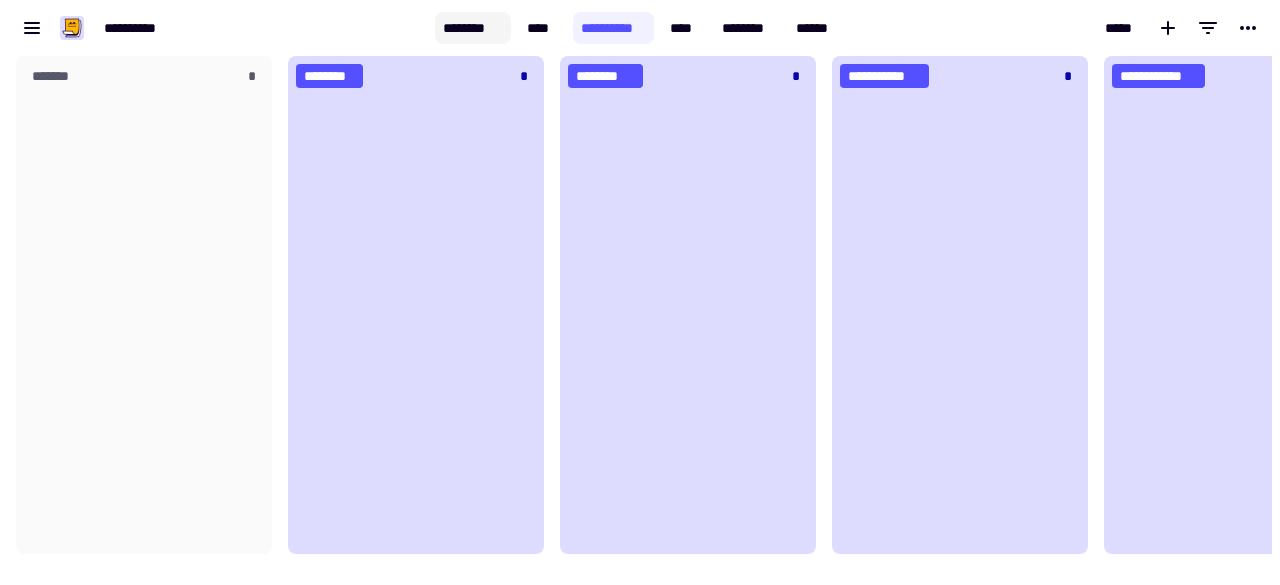click on "********" 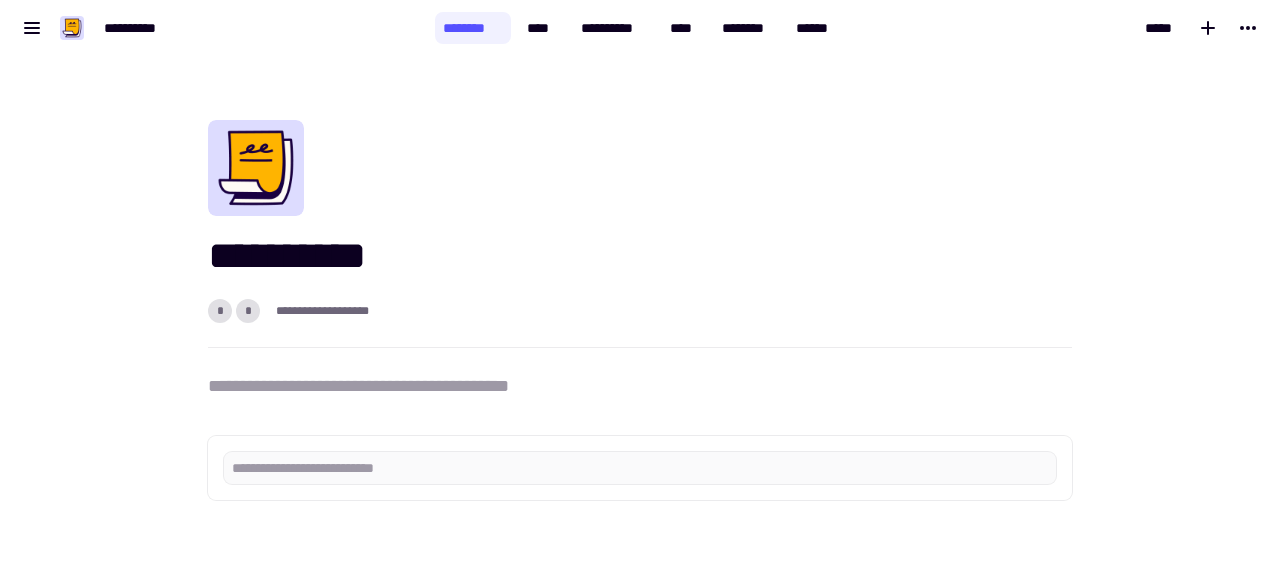 click on "**********" at bounding box center (640, 386) 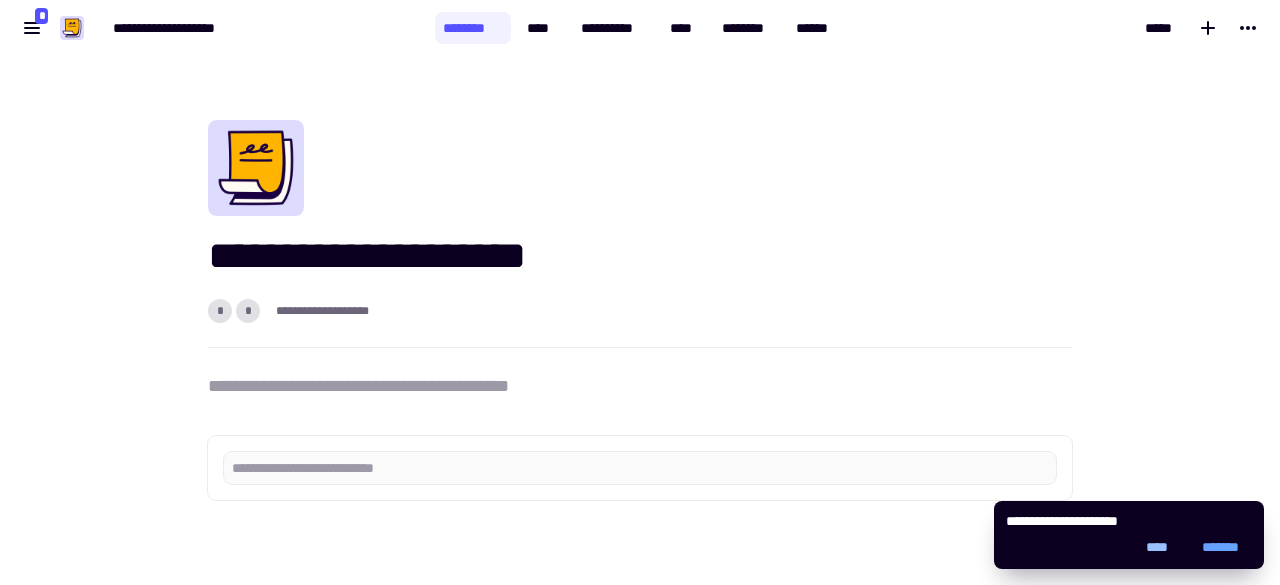 type on "**********" 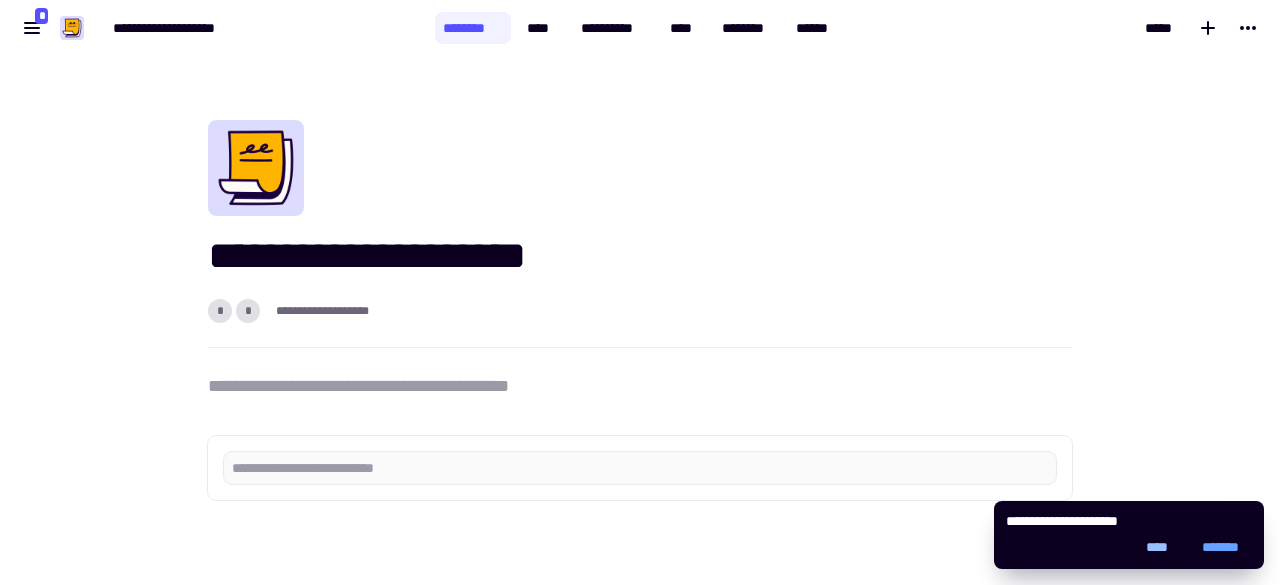 click on "****" 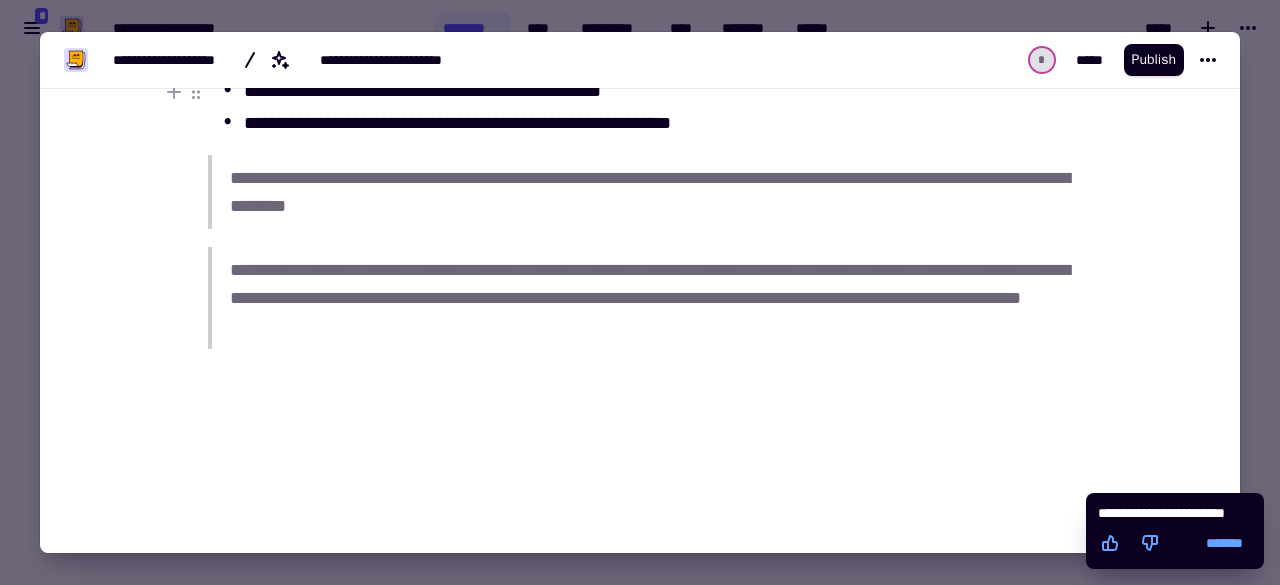 click at bounding box center [640, 292] 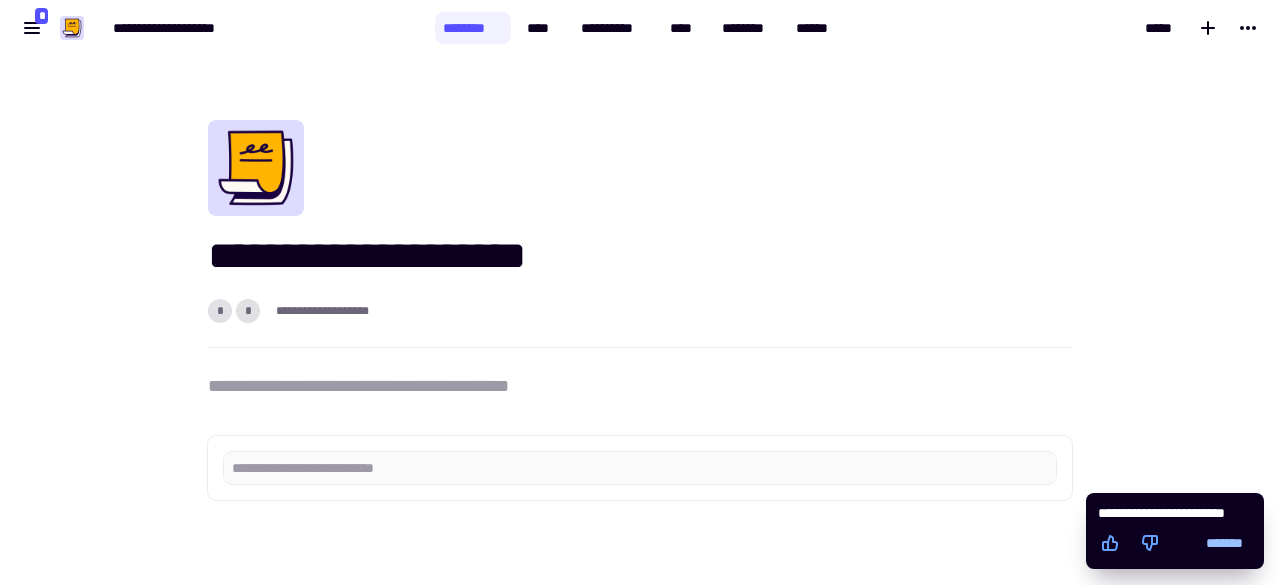 click on "*******" 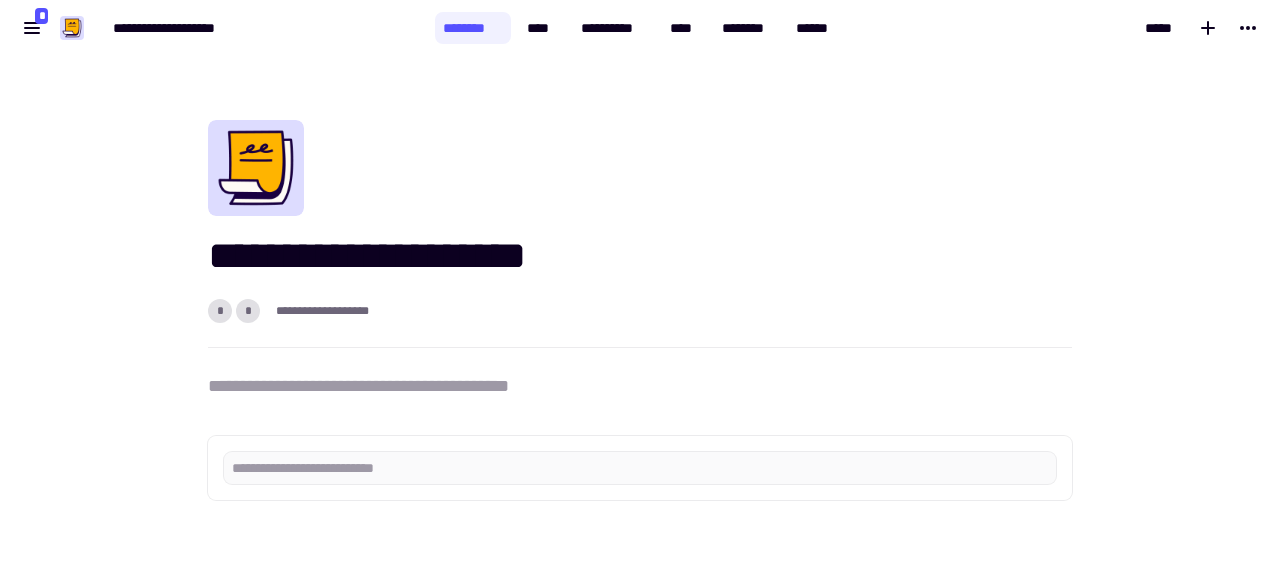 click on "**********" at bounding box center [640, 395] 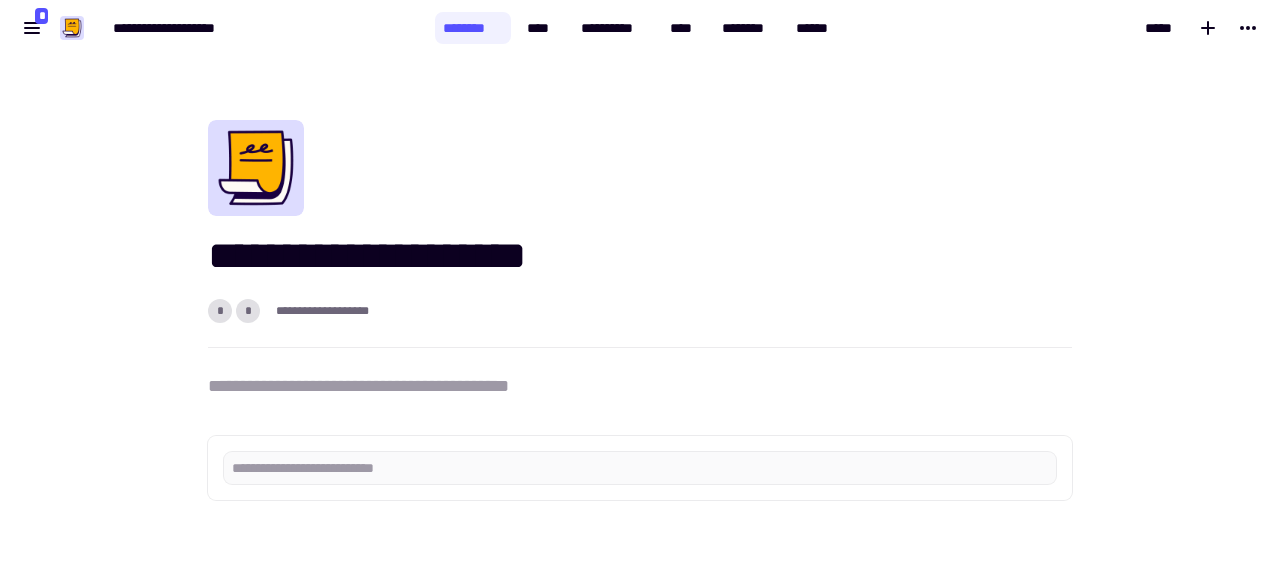 type 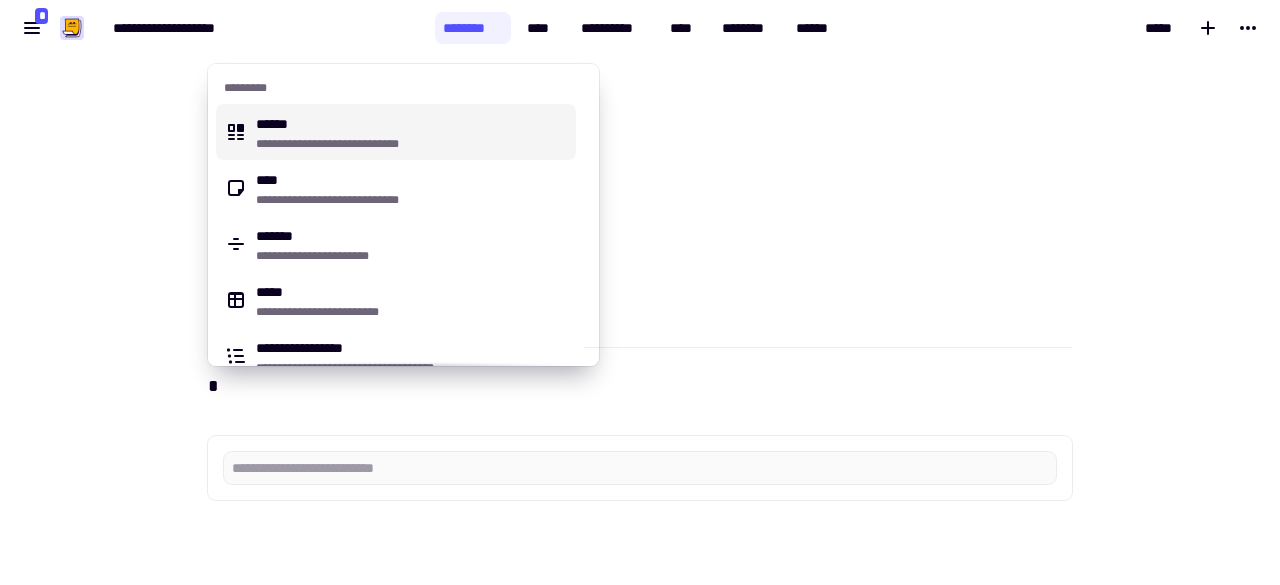 click on "**********" at bounding box center (412, 144) 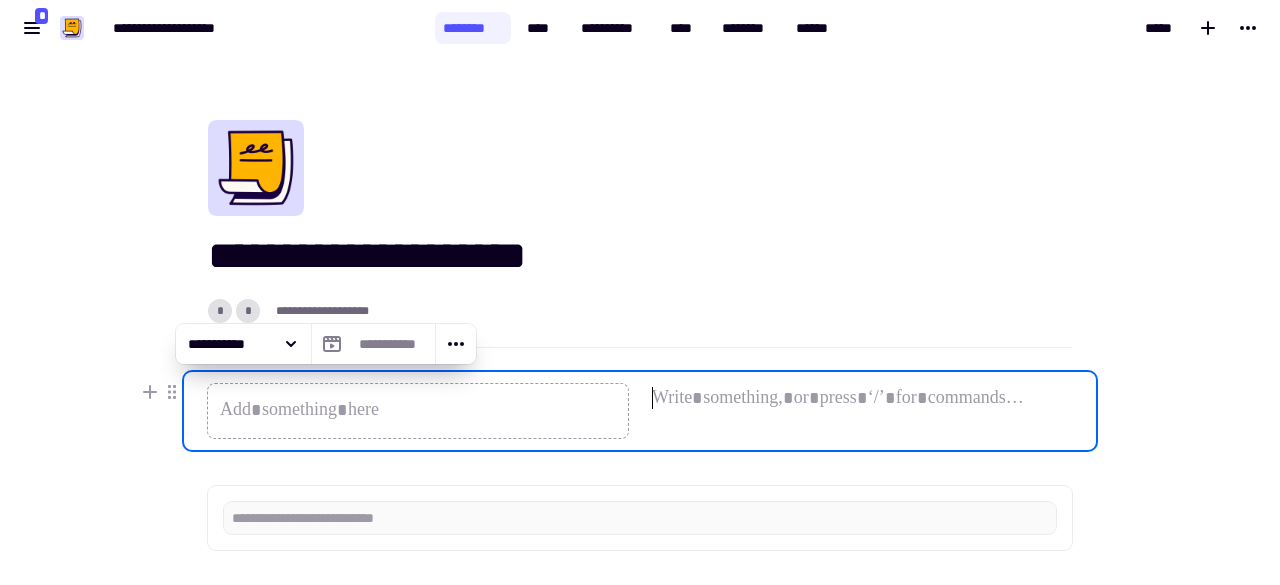 click at bounding box center (862, 411) 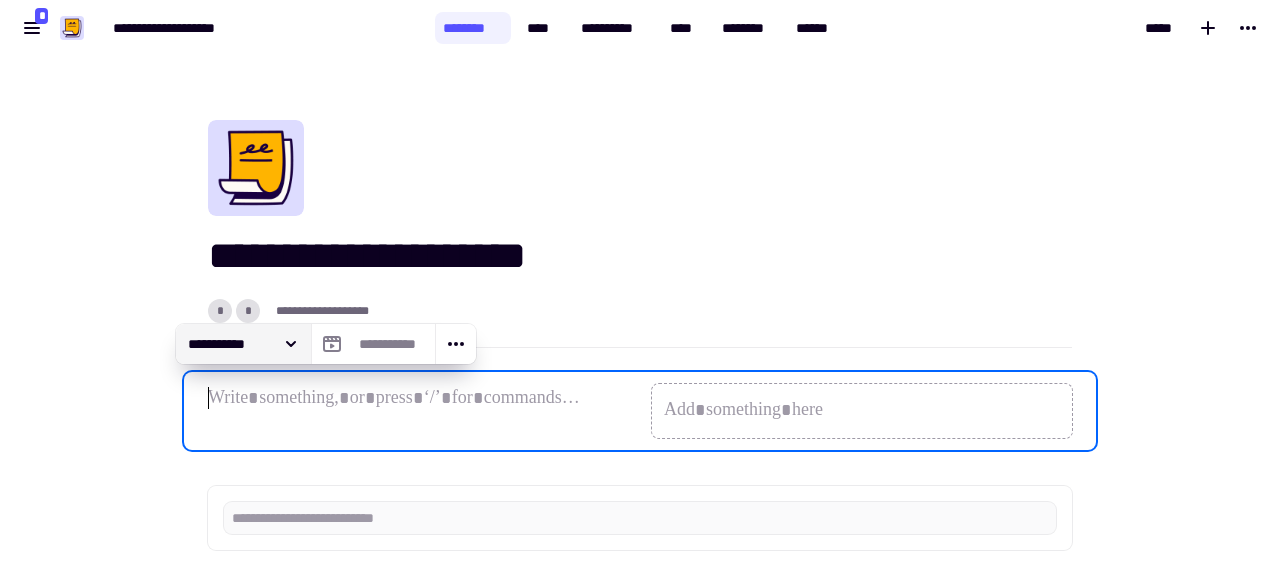 click 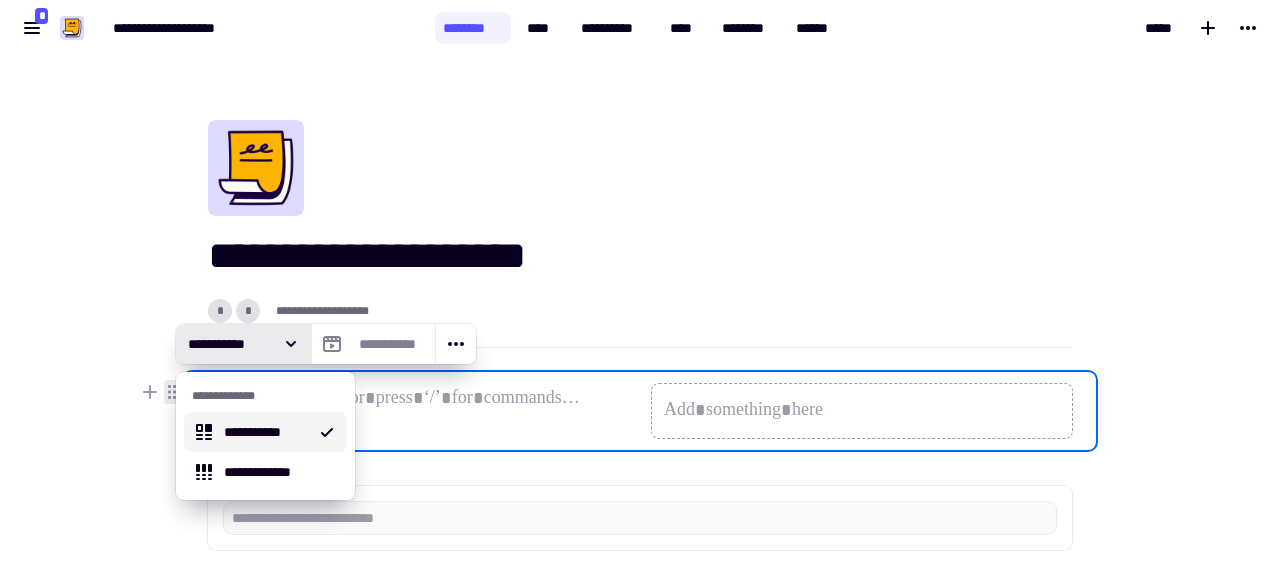 click 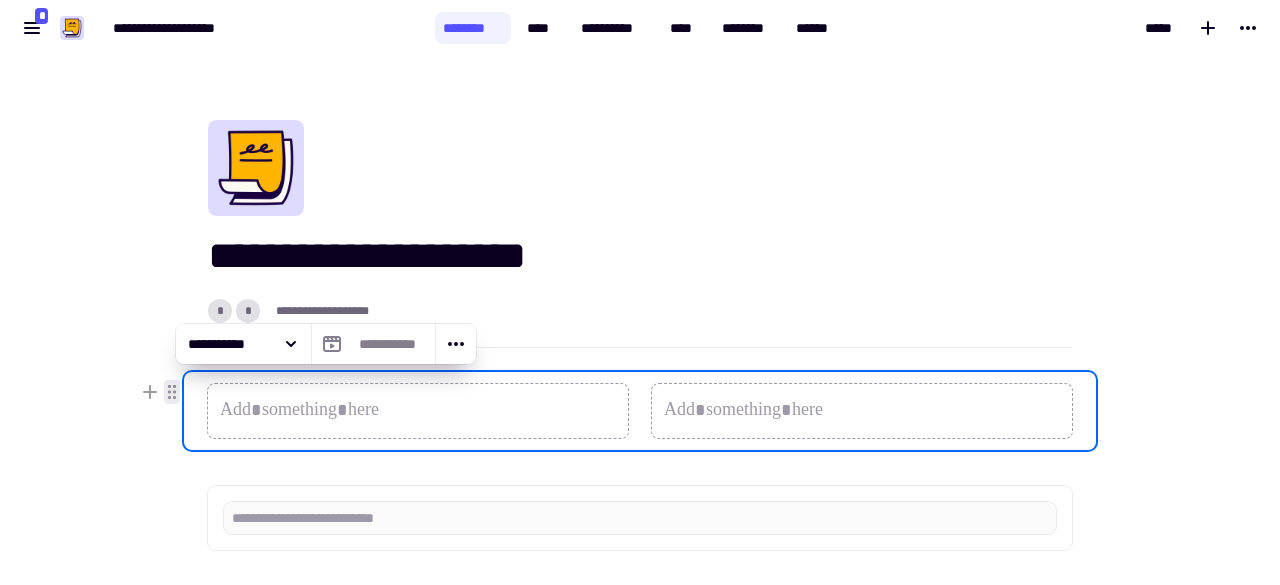 click 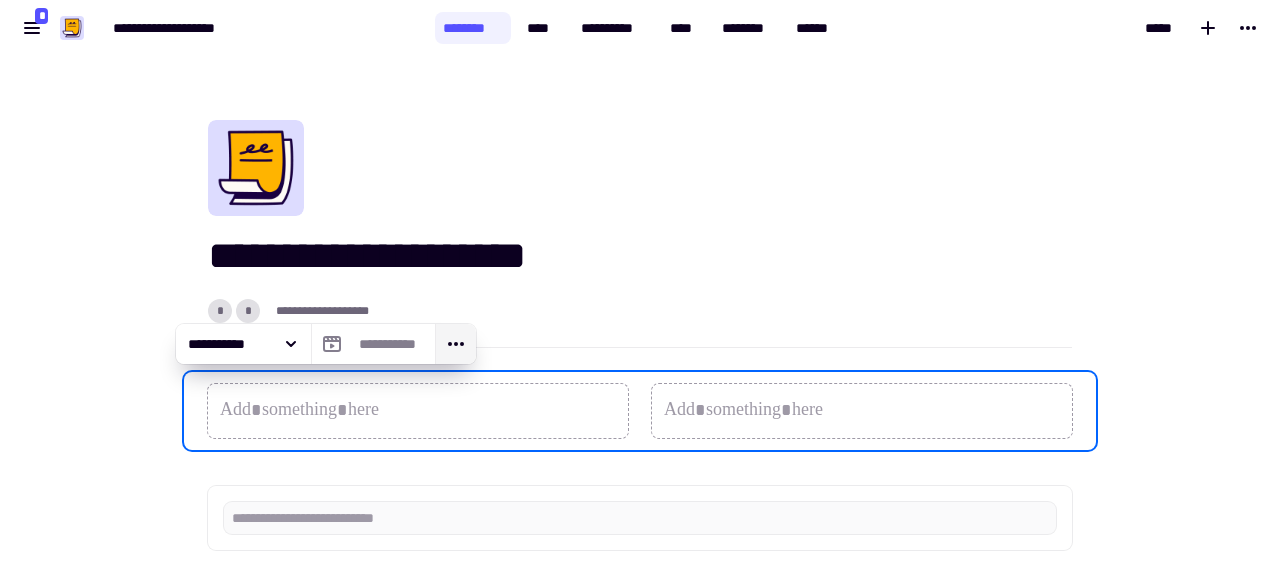 click 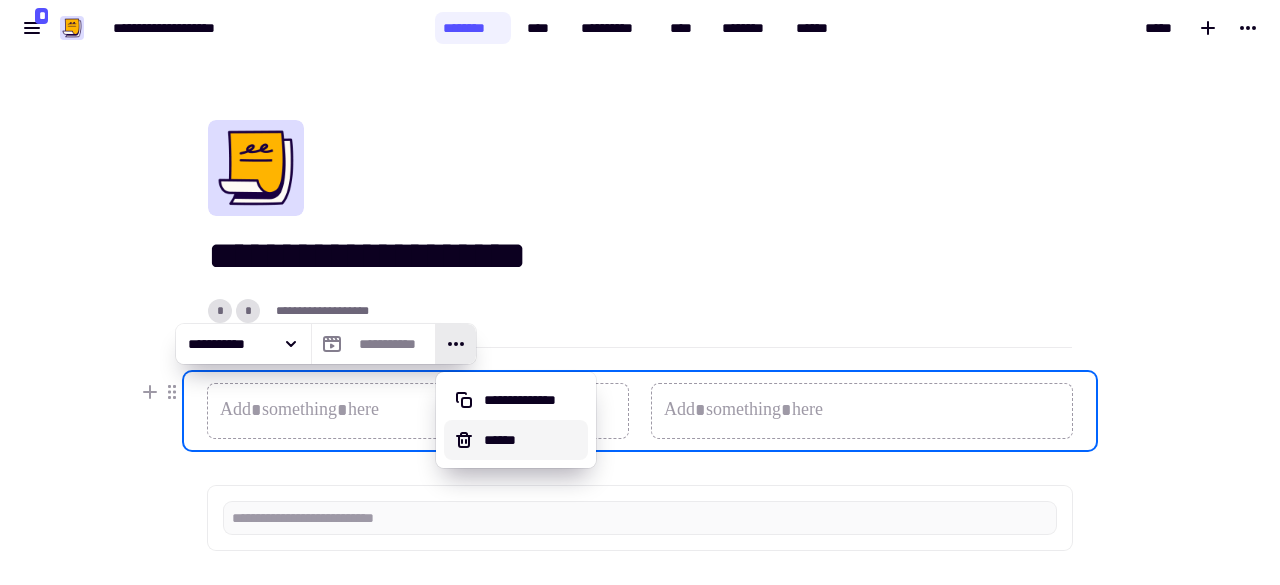 click on "******" at bounding box center [532, 440] 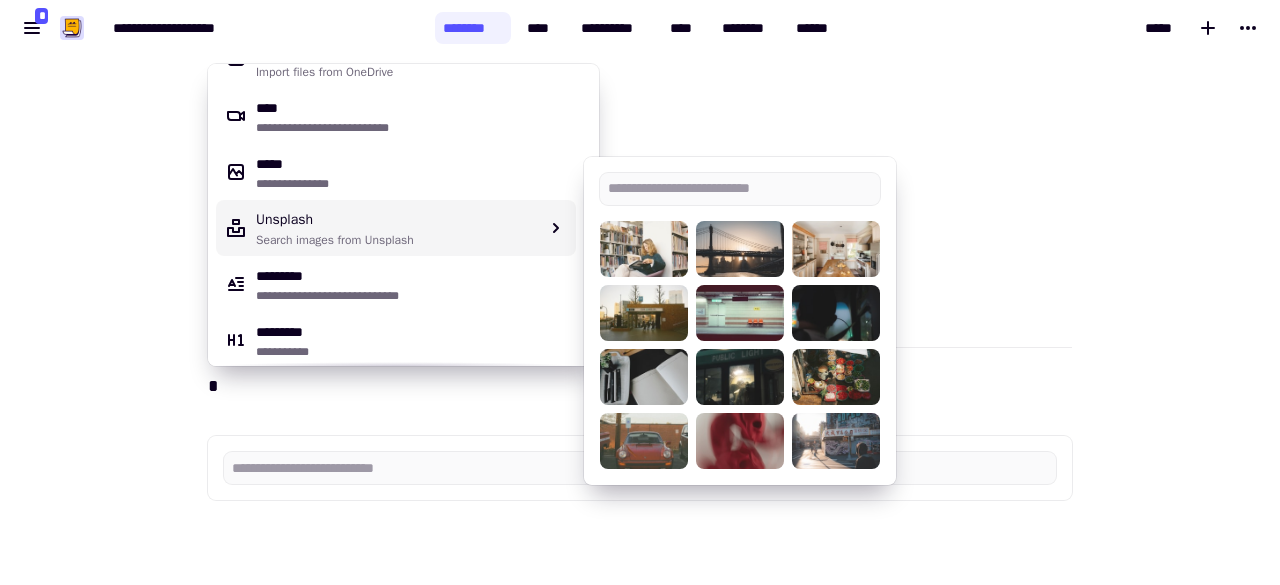 scroll, scrollTop: 700, scrollLeft: 0, axis: vertical 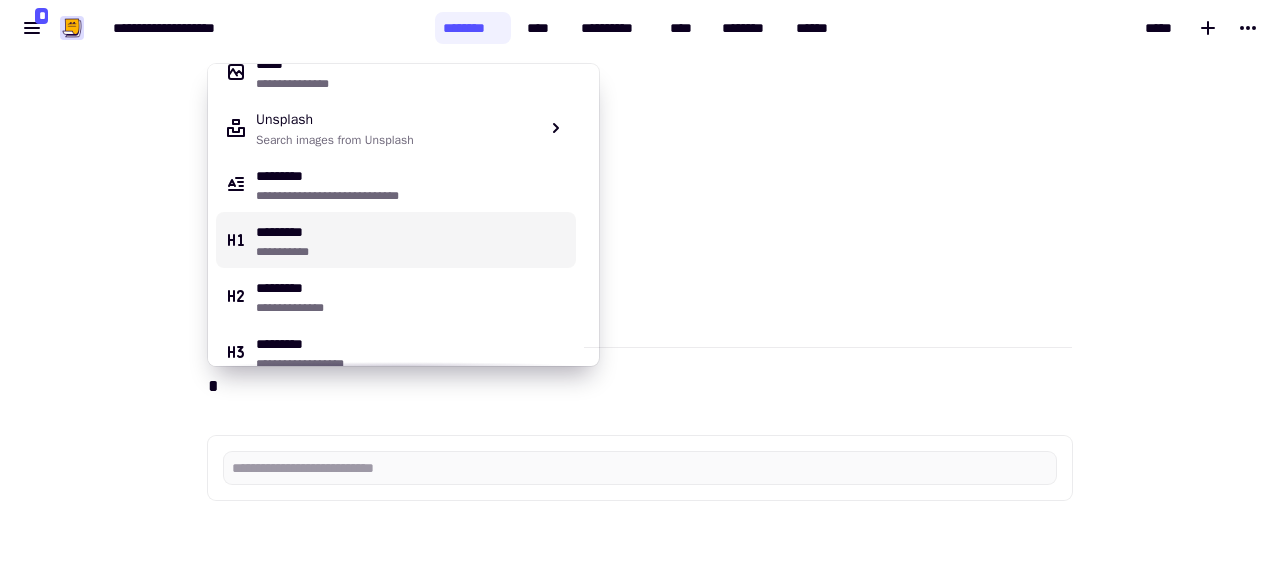click on "**********" at bounding box center [412, 240] 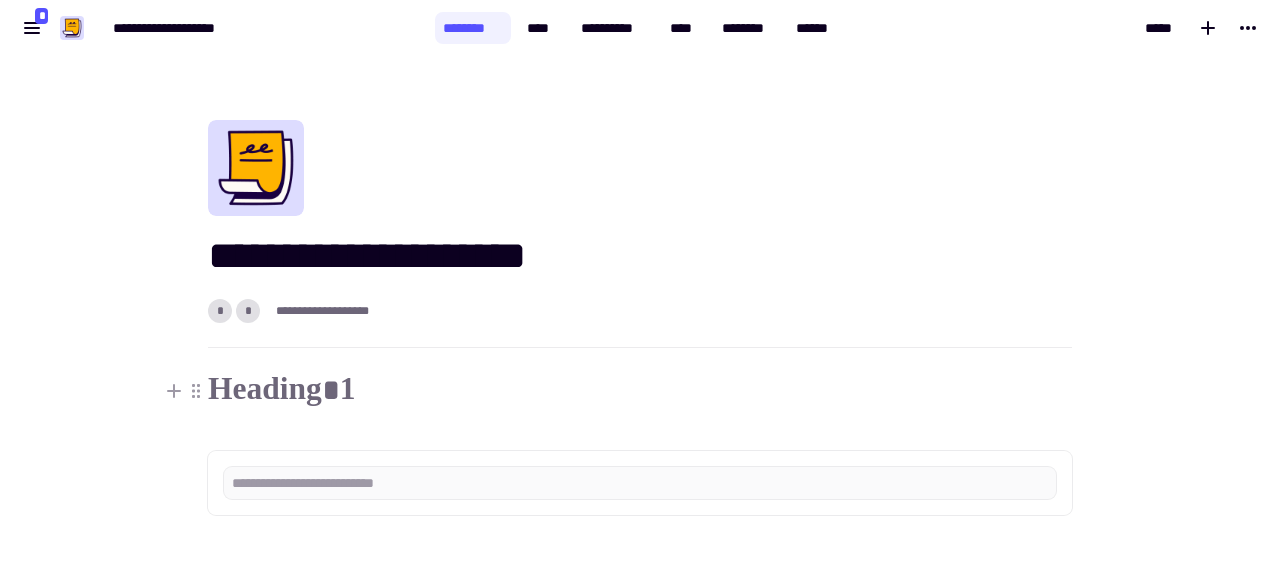 click at bounding box center [640, 391] 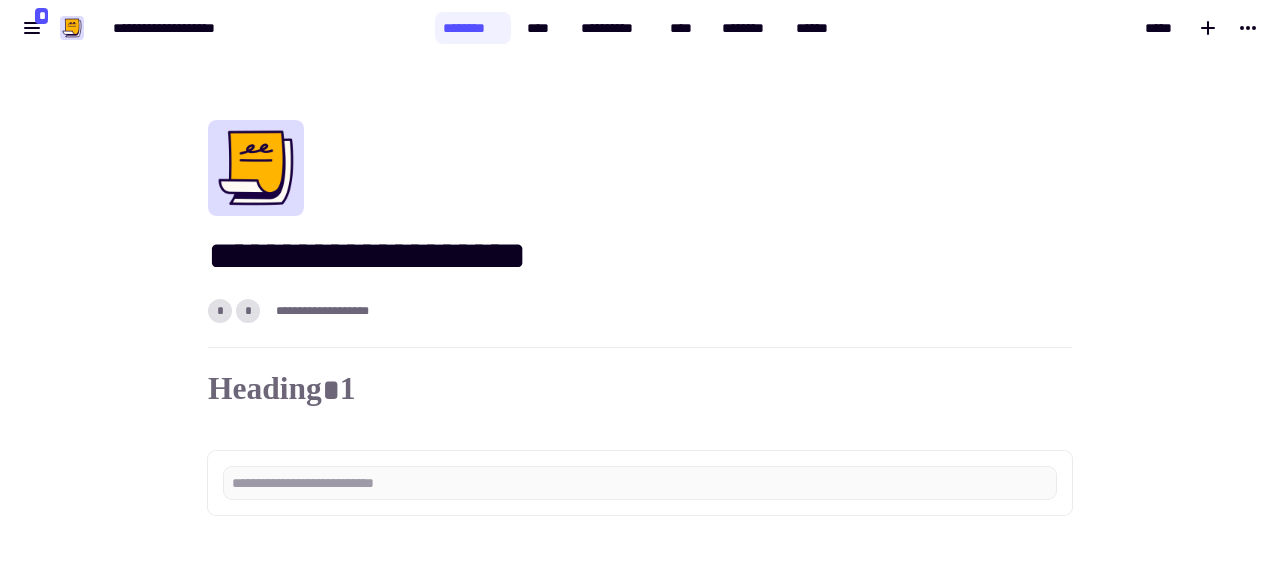 click at bounding box center (628, 402) 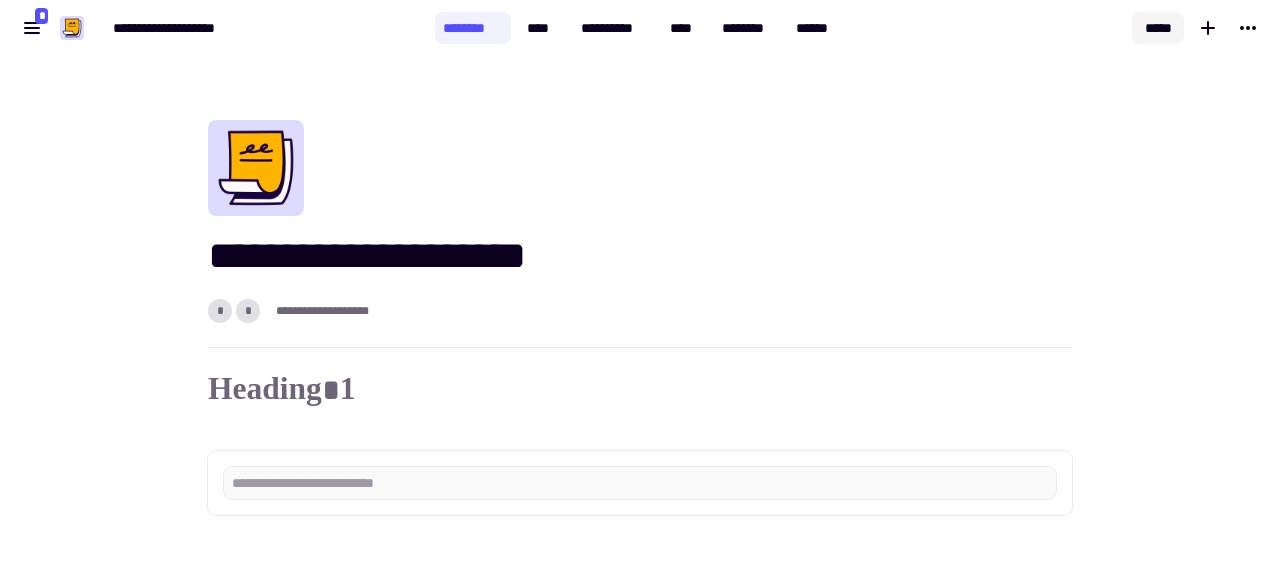 drag, startPoint x: 537, startPoint y: 23, endPoint x: 1178, endPoint y: 26, distance: 641.007 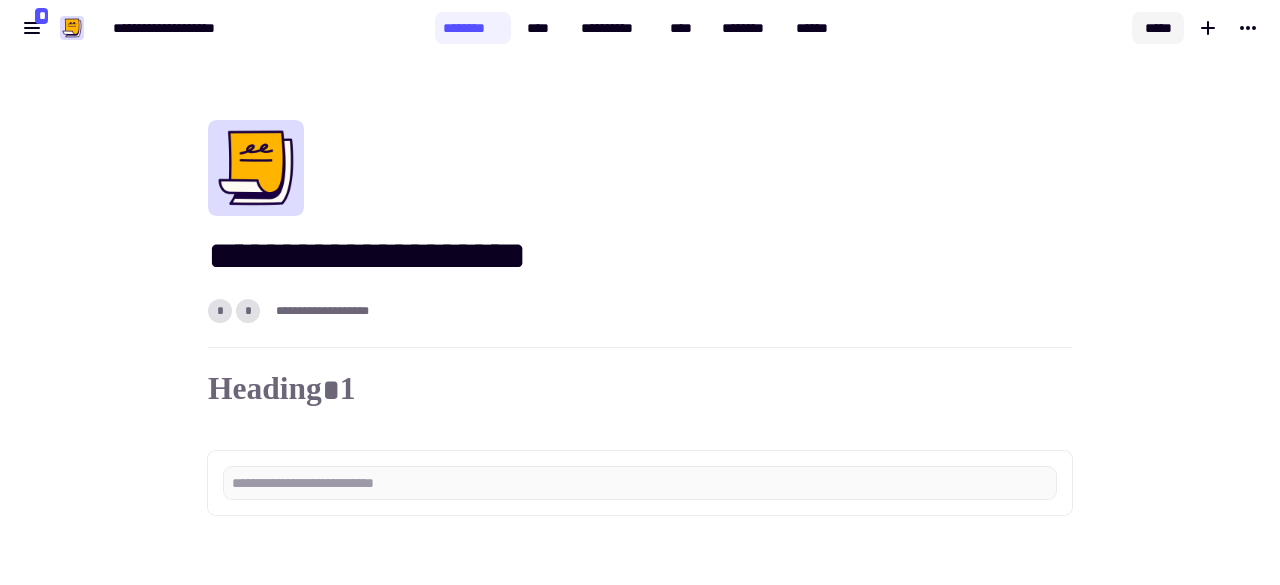 click on "[NUMBER] [STREET], [CITY], [STATE] [ZIP]" at bounding box center [640, 28] 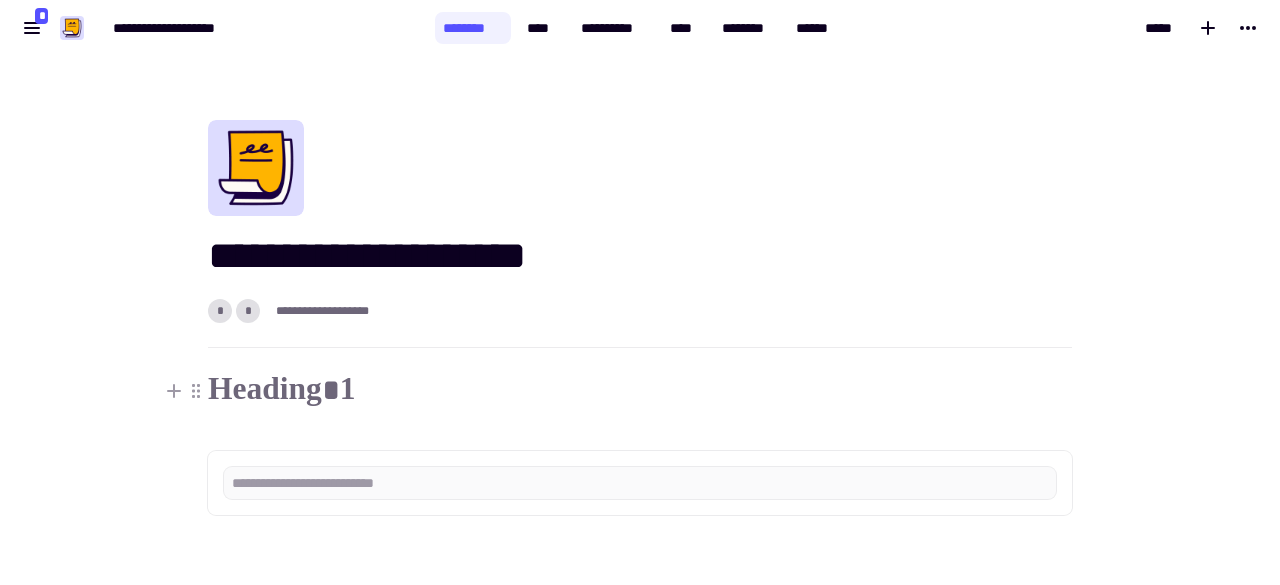 click at bounding box center [640, 391] 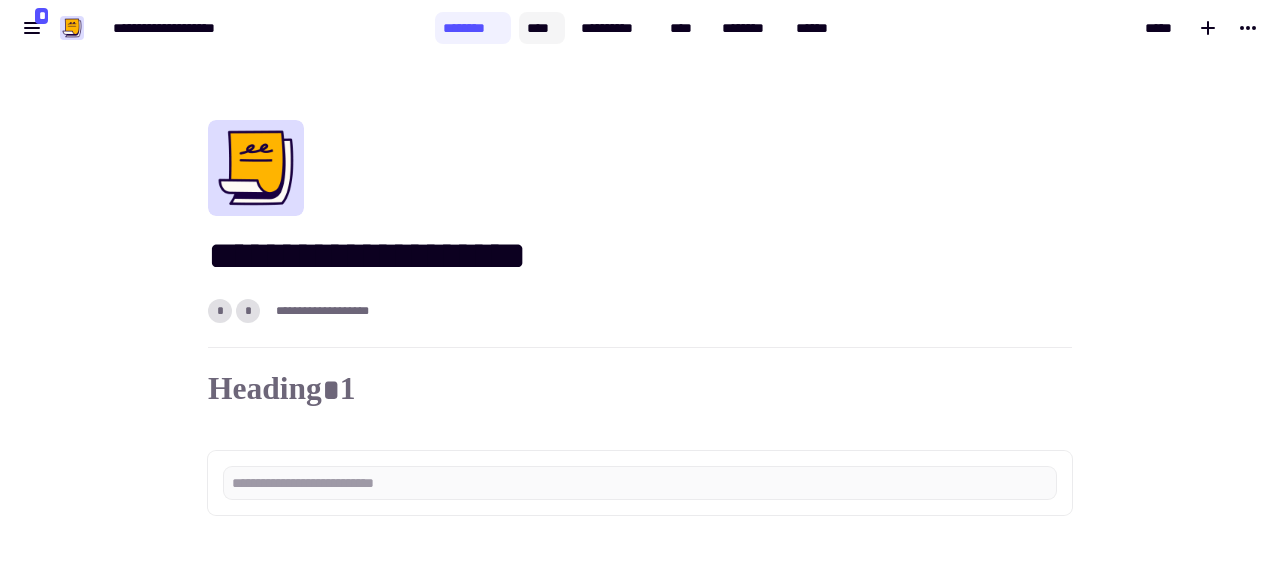 click on "****" 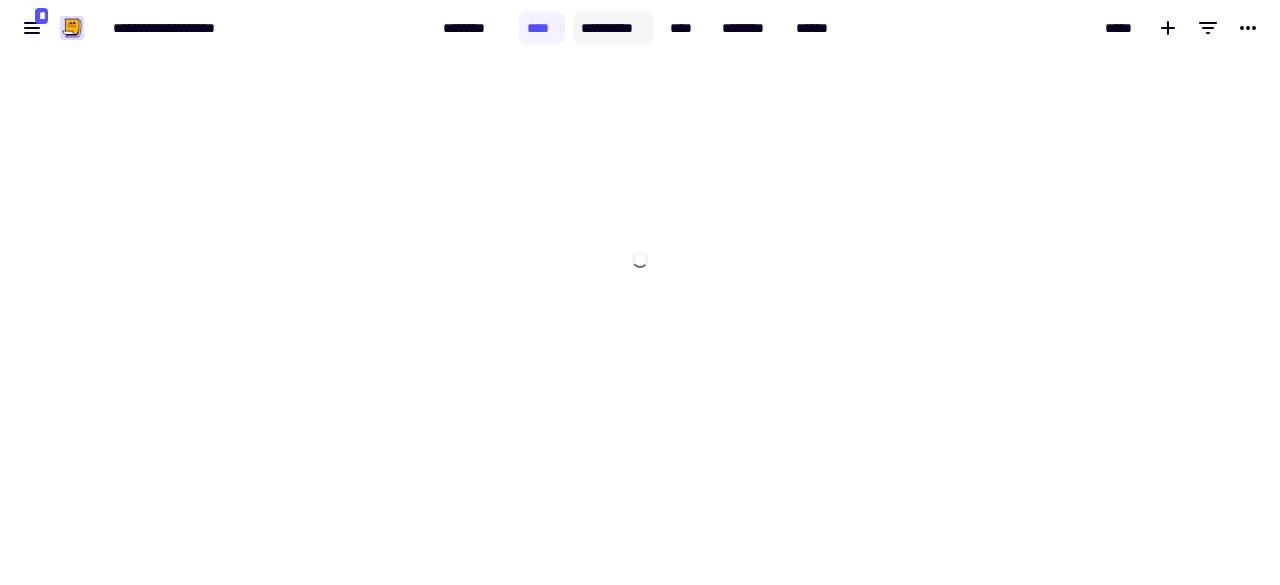 click on "**********" 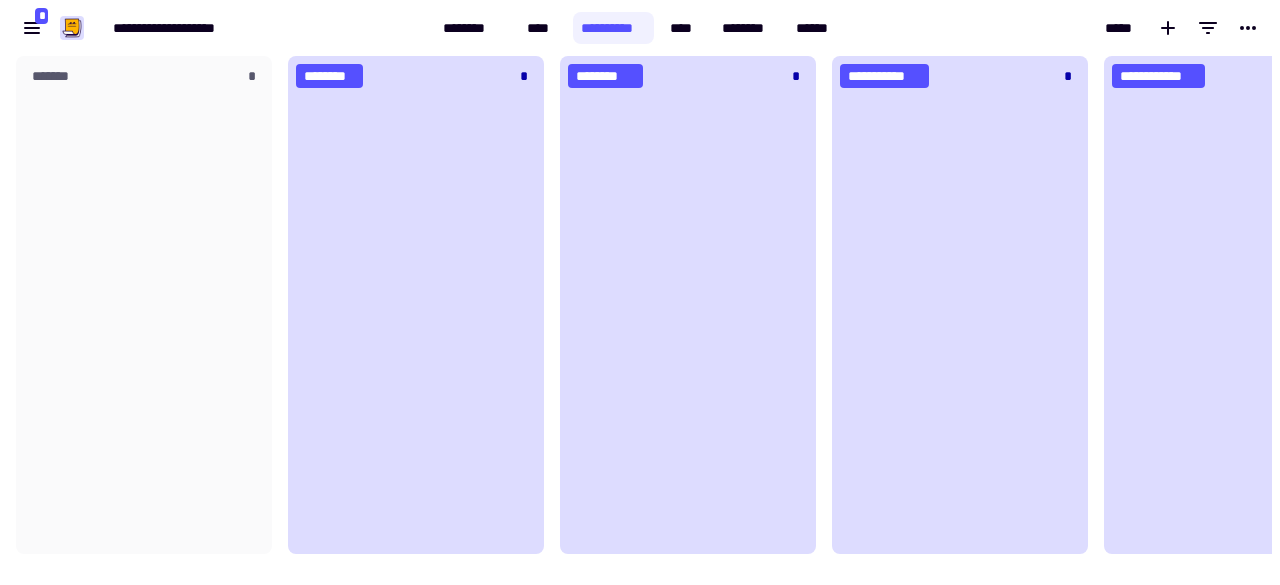 scroll, scrollTop: 16, scrollLeft: 16, axis: both 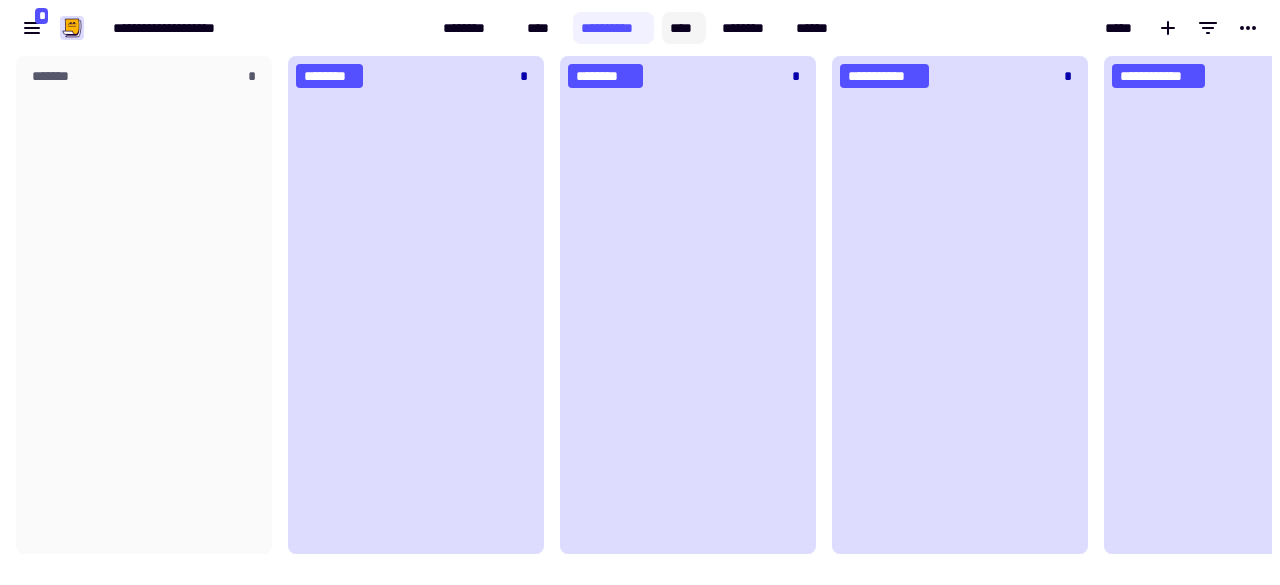 click on "****" 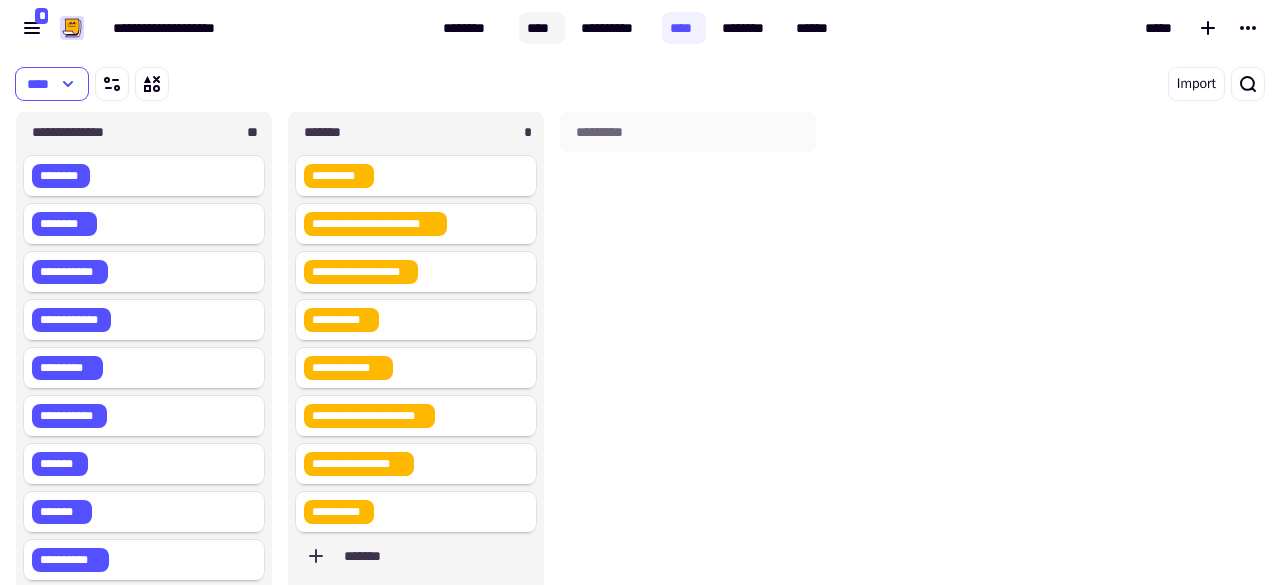 click on "****" 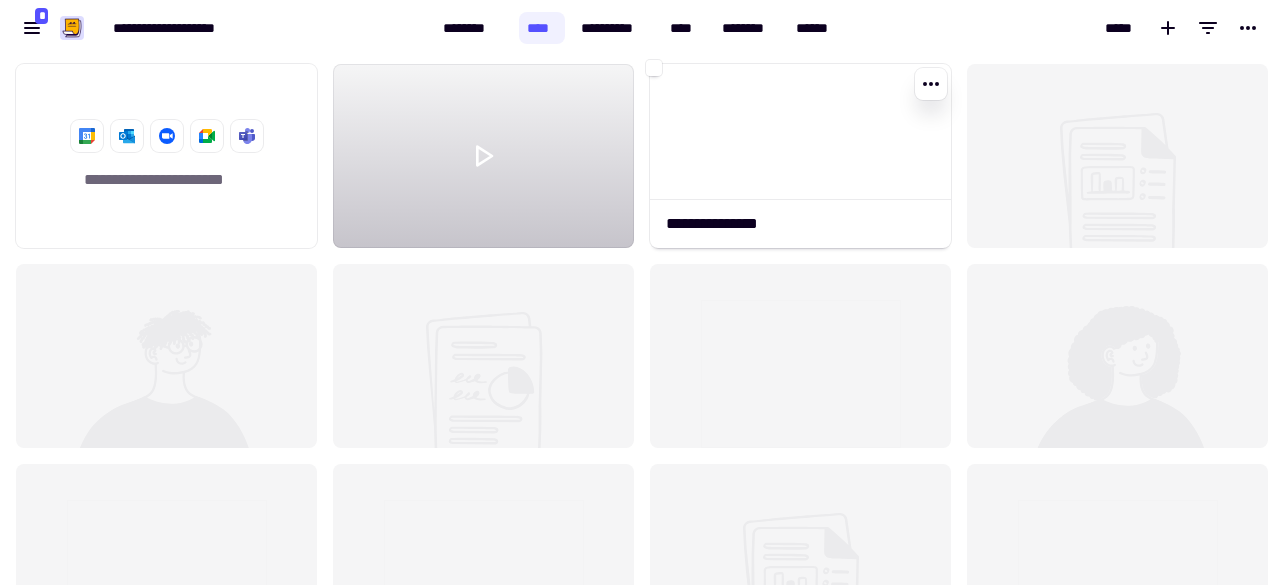 click 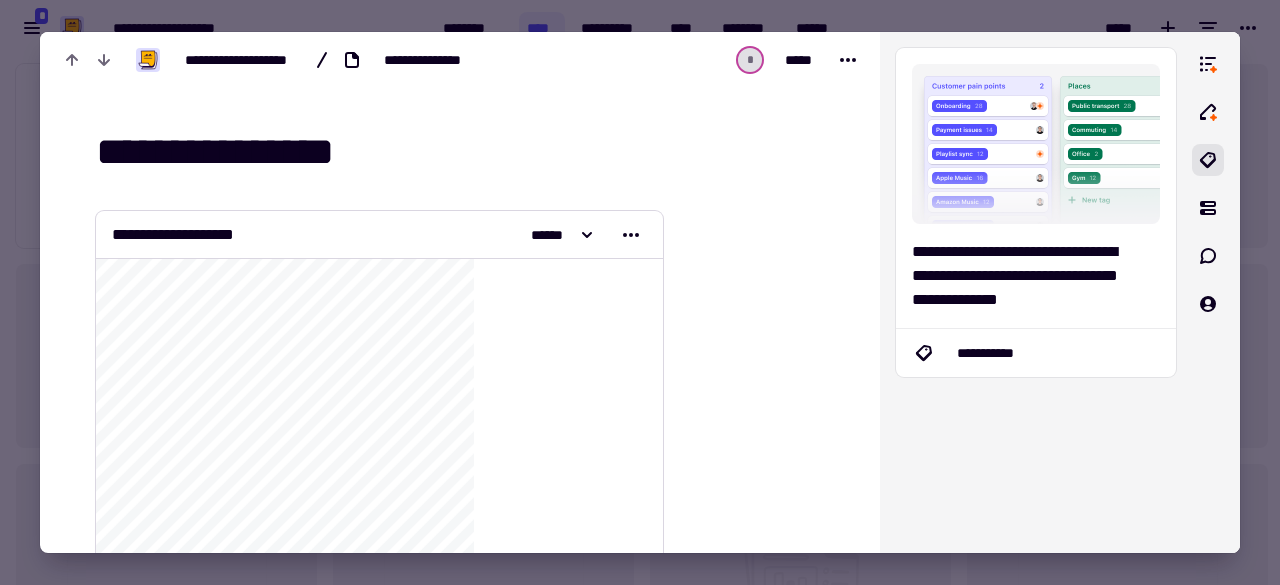 click on "**********" 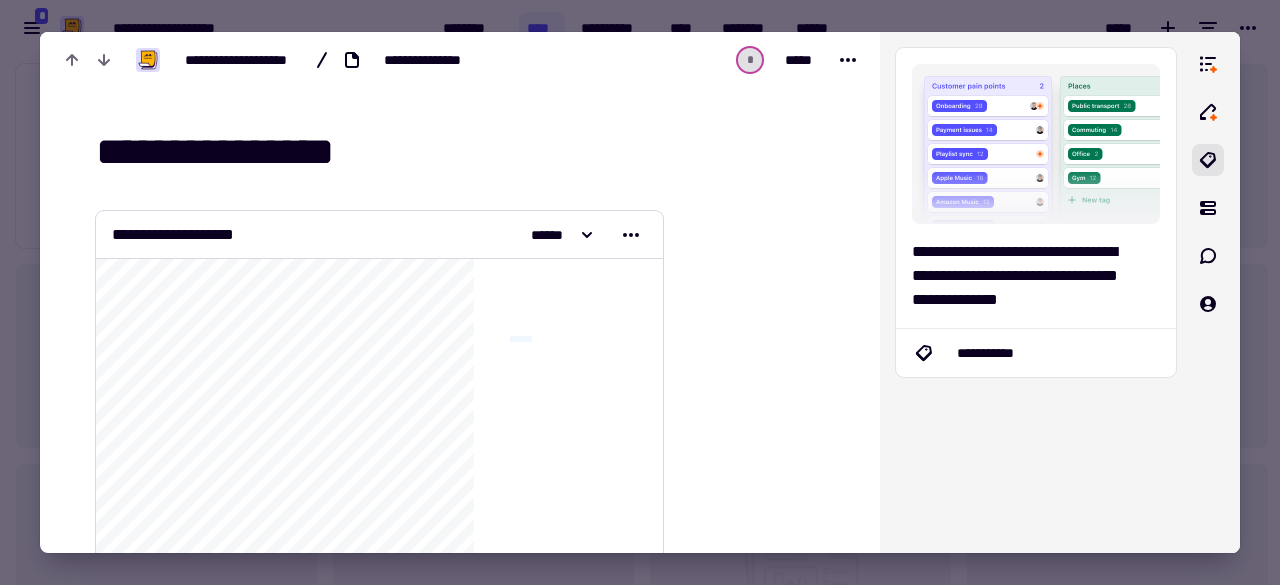 click on "**********" 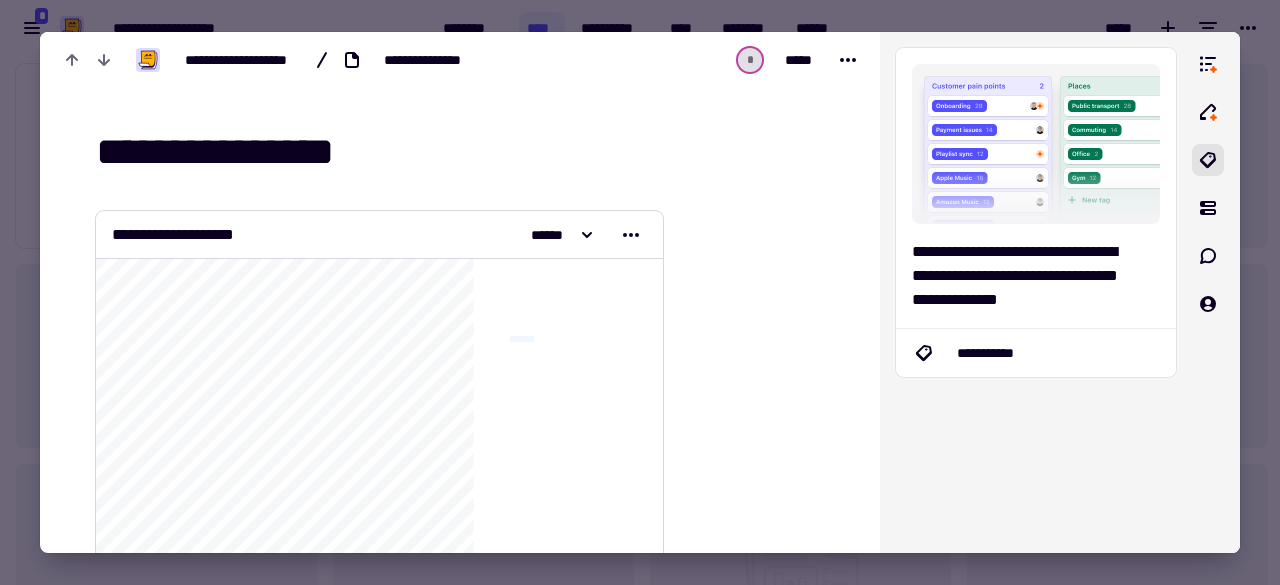 click on "**********" 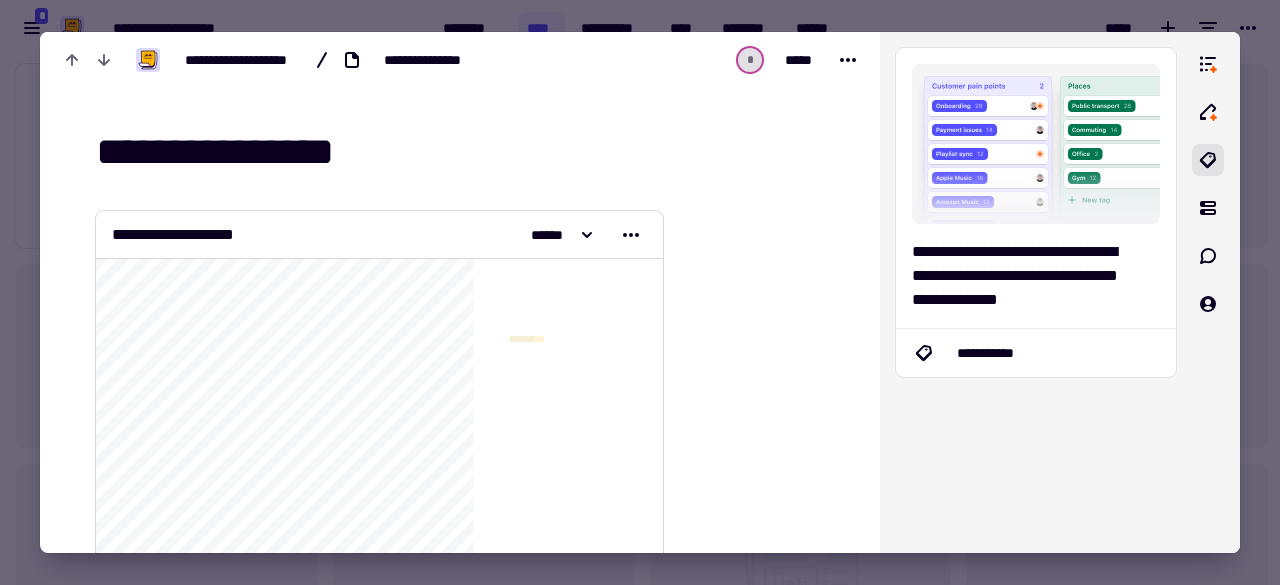click on "**********" 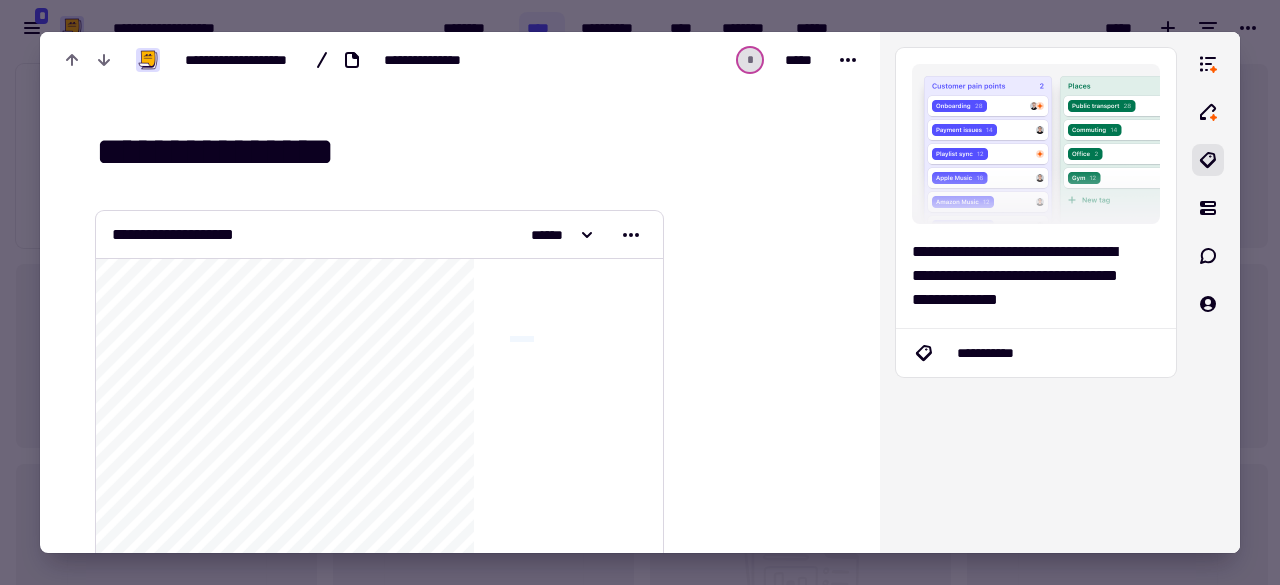 click on "**********" 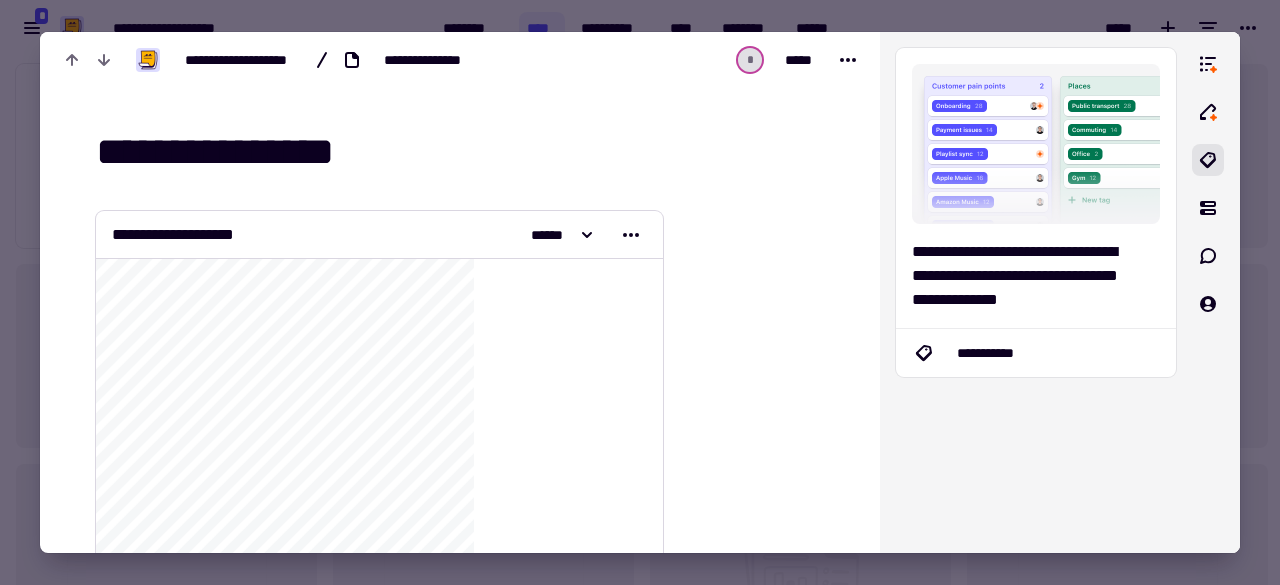 click on "**********" 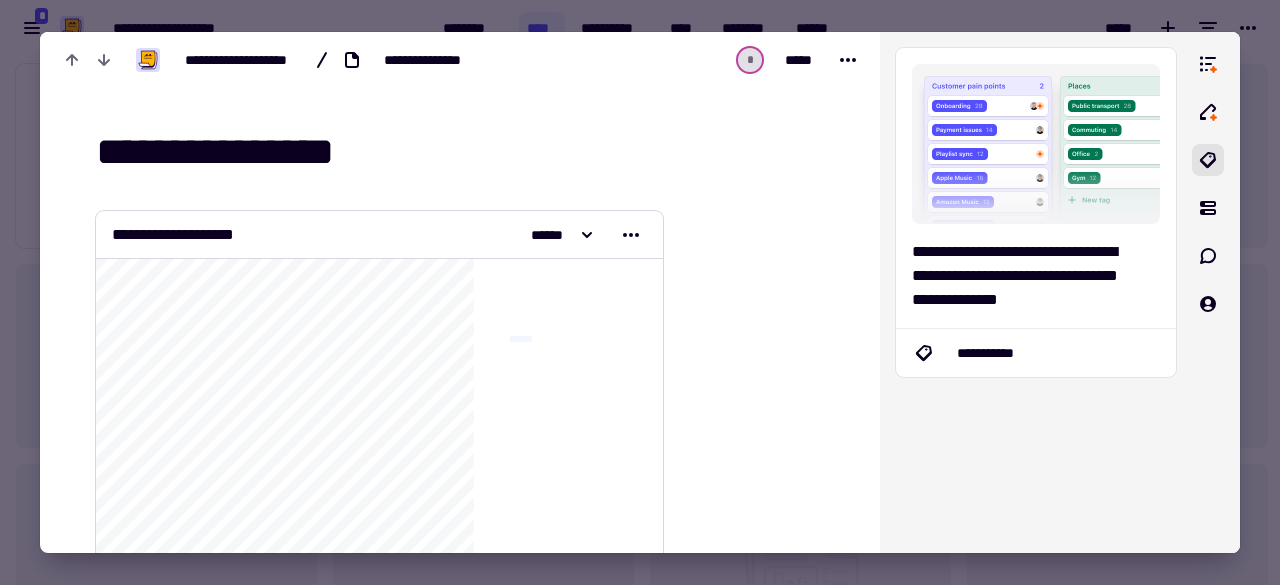 click on "**********" 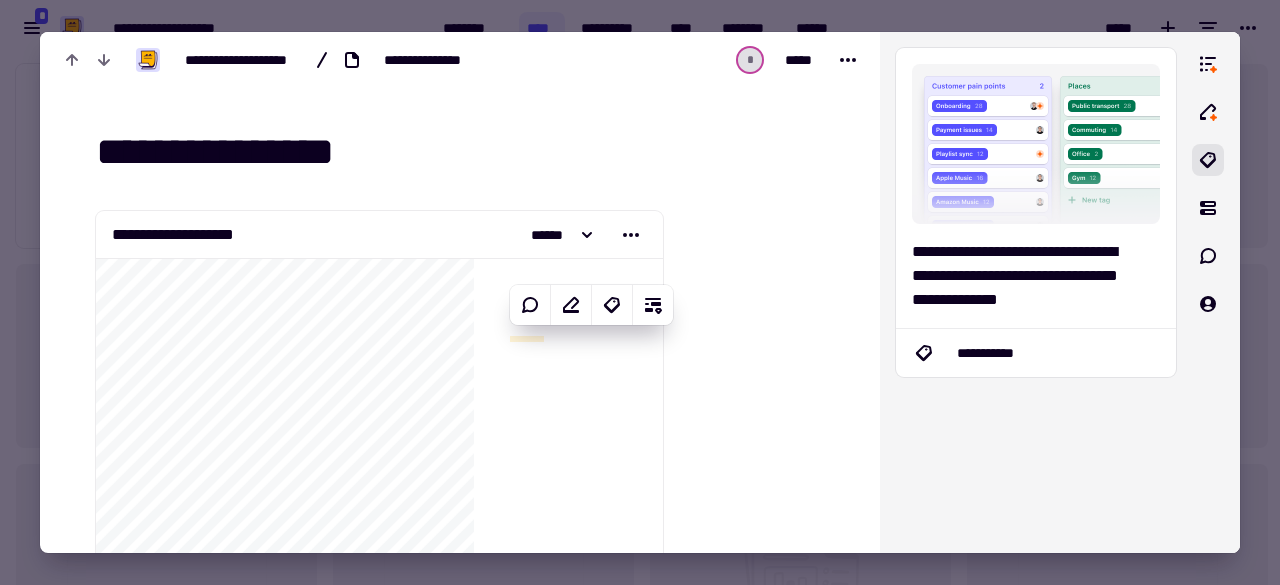 click at bounding box center [763, 111644] 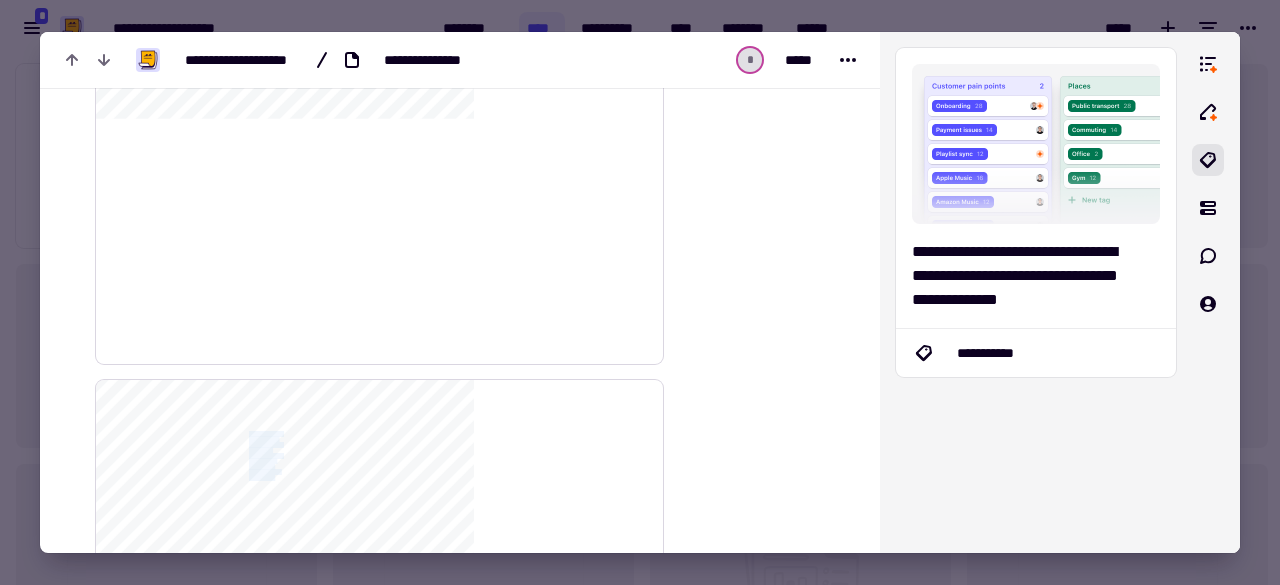 drag, startPoint x: 286, startPoint y: 462, endPoint x: 249, endPoint y: 429, distance: 49.57822 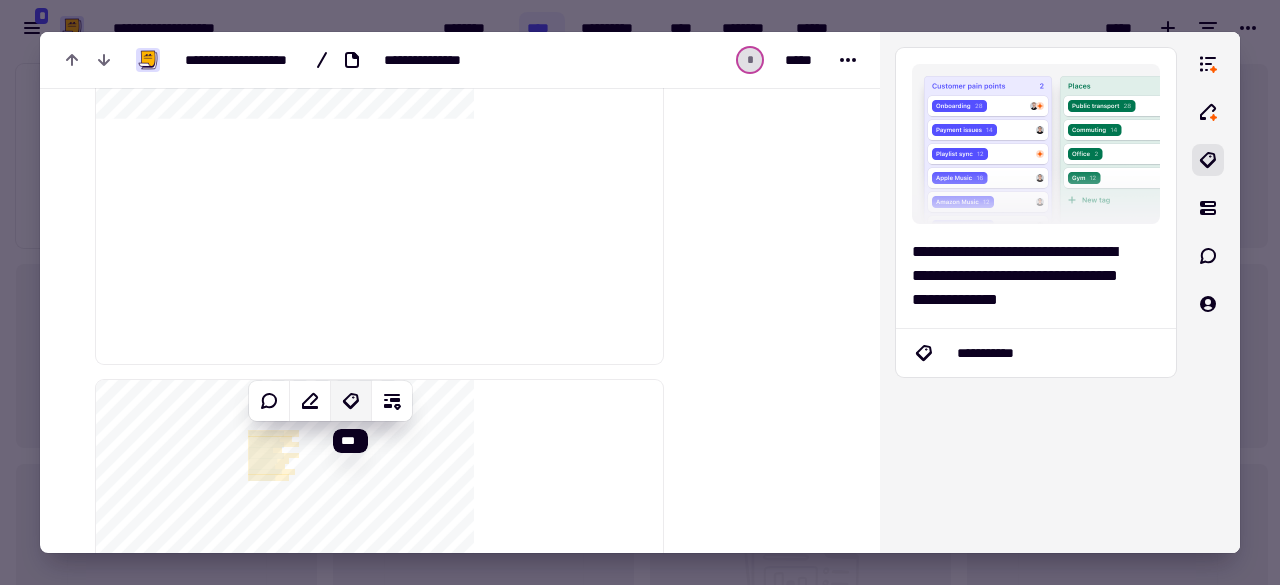 click 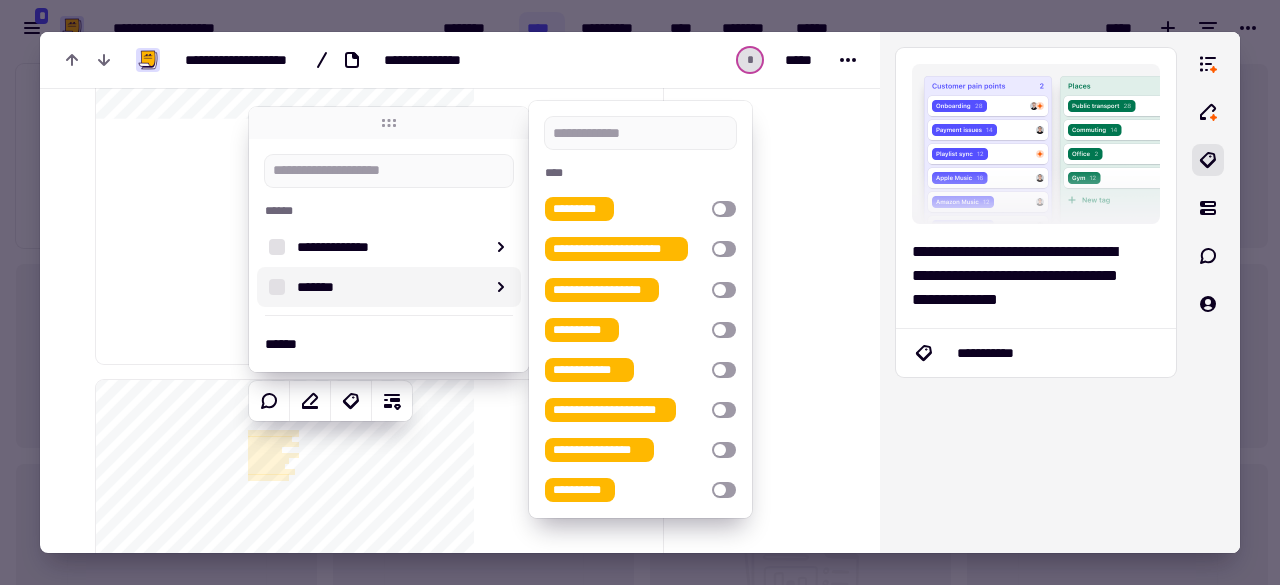click 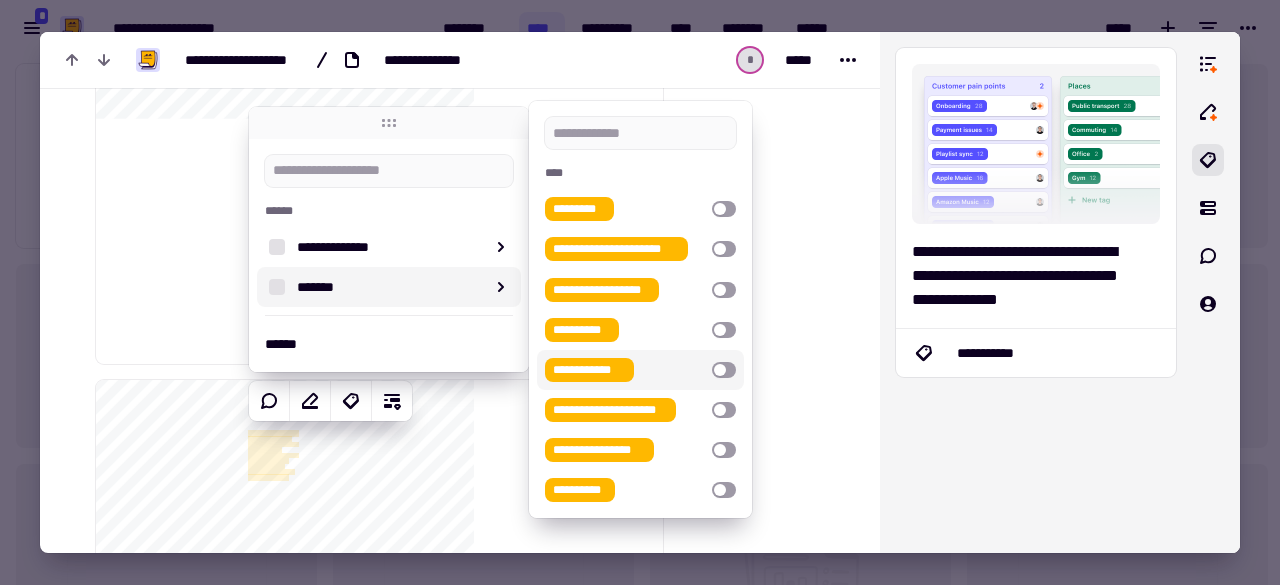 click at bounding box center [724, 370] 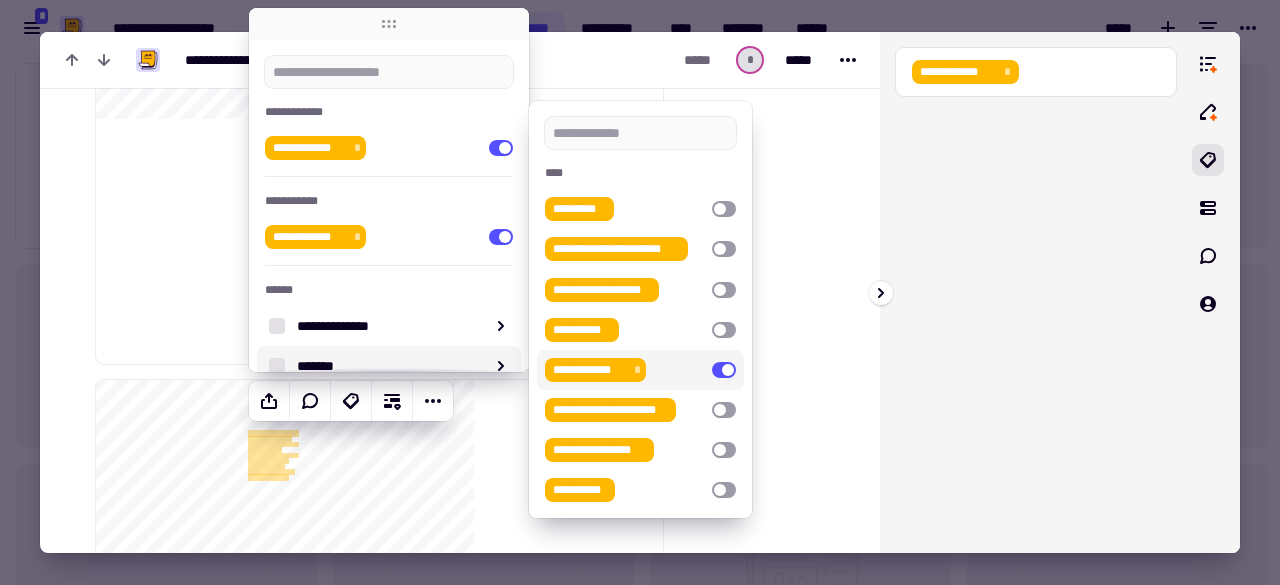 drag, startPoint x: 900, startPoint y: 136, endPoint x: 767, endPoint y: 252, distance: 176.47946 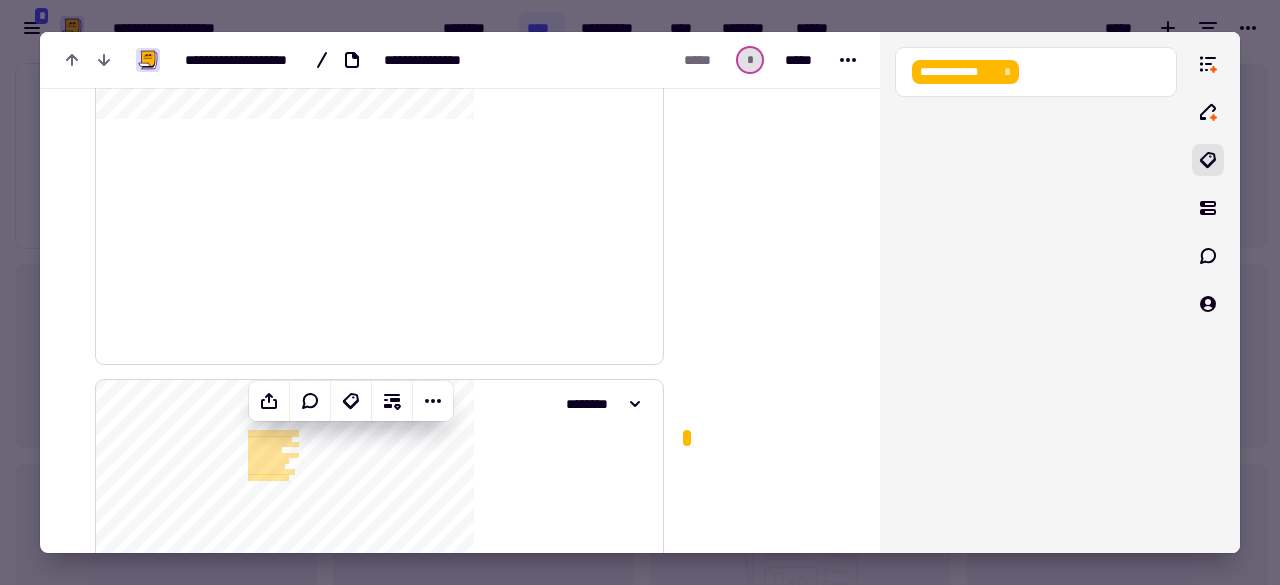 drag, startPoint x: 630, startPoint y: 340, endPoint x: 518, endPoint y: 371, distance: 116.21101 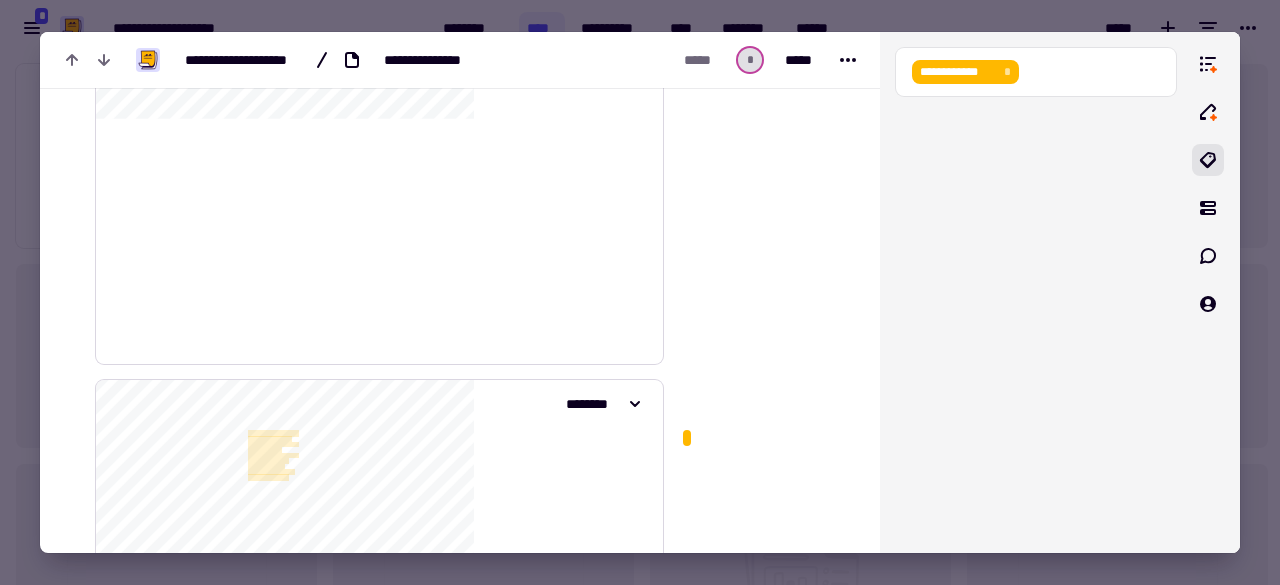 click on "**********" 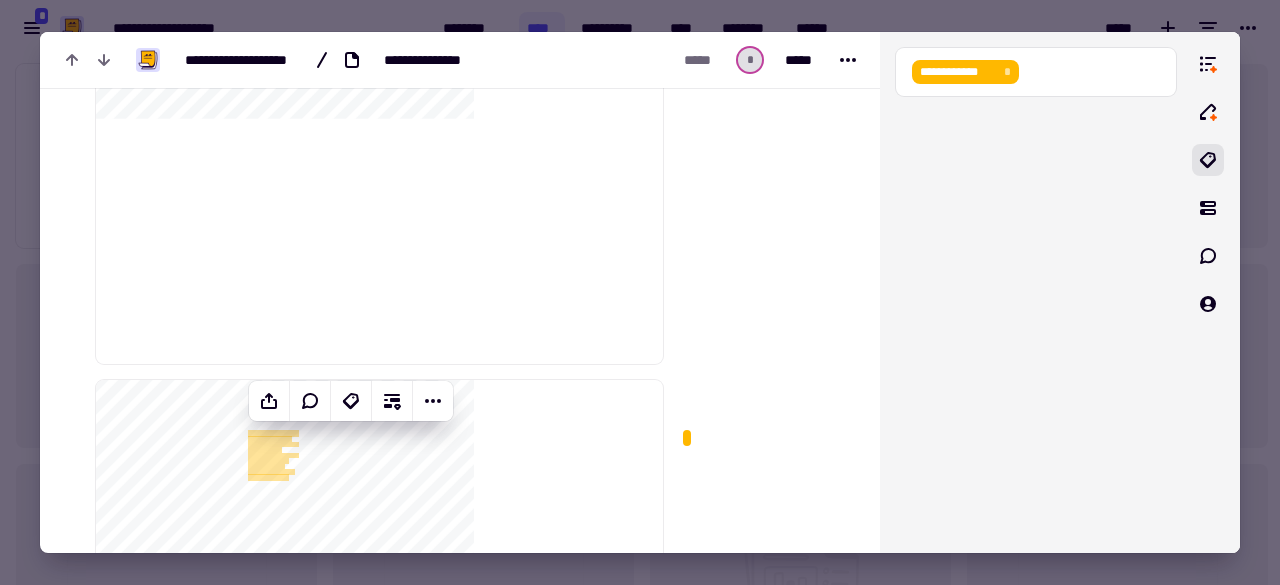 click at bounding box center [765, -49868] 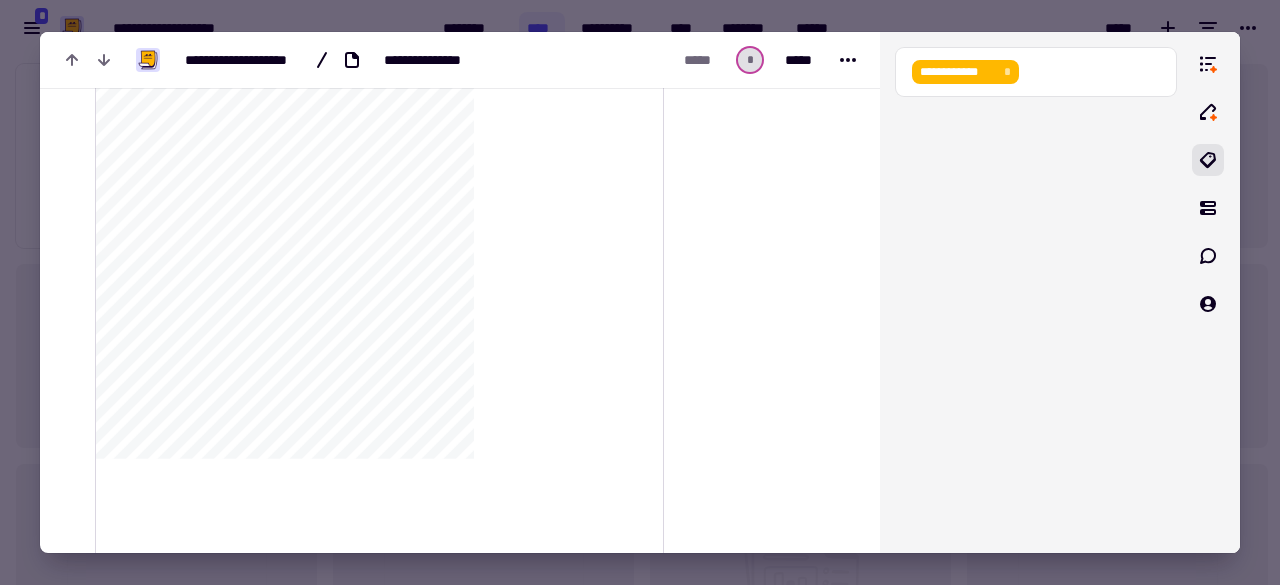 scroll, scrollTop: 100846, scrollLeft: 0, axis: vertical 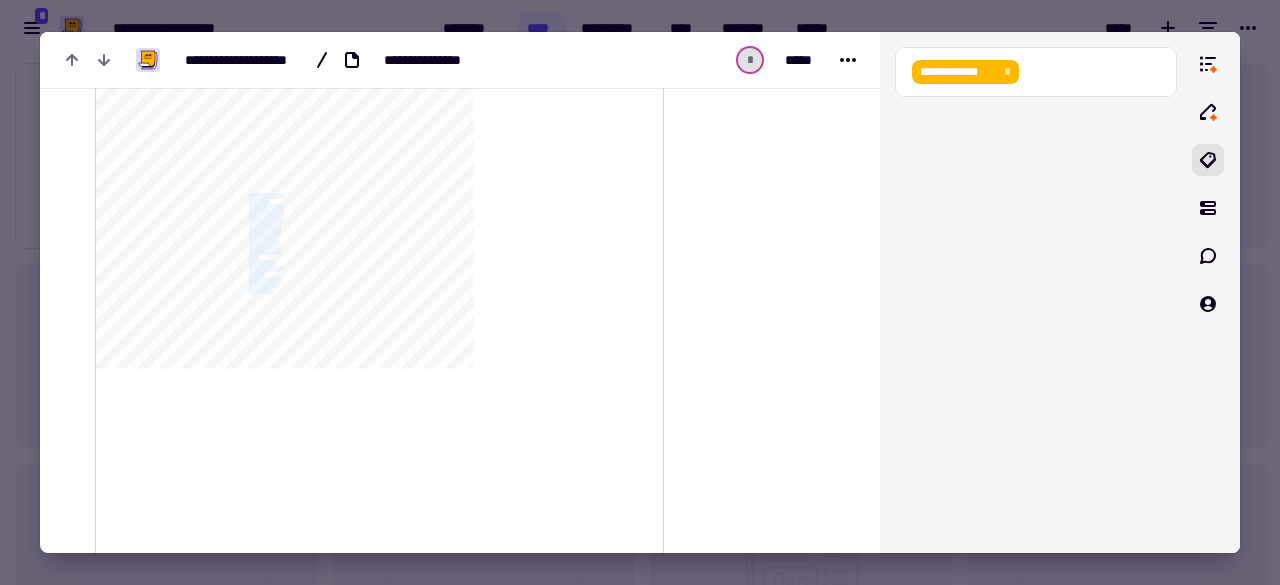 drag, startPoint x: 292, startPoint y: 293, endPoint x: 249, endPoint y: 191, distance: 110.69327 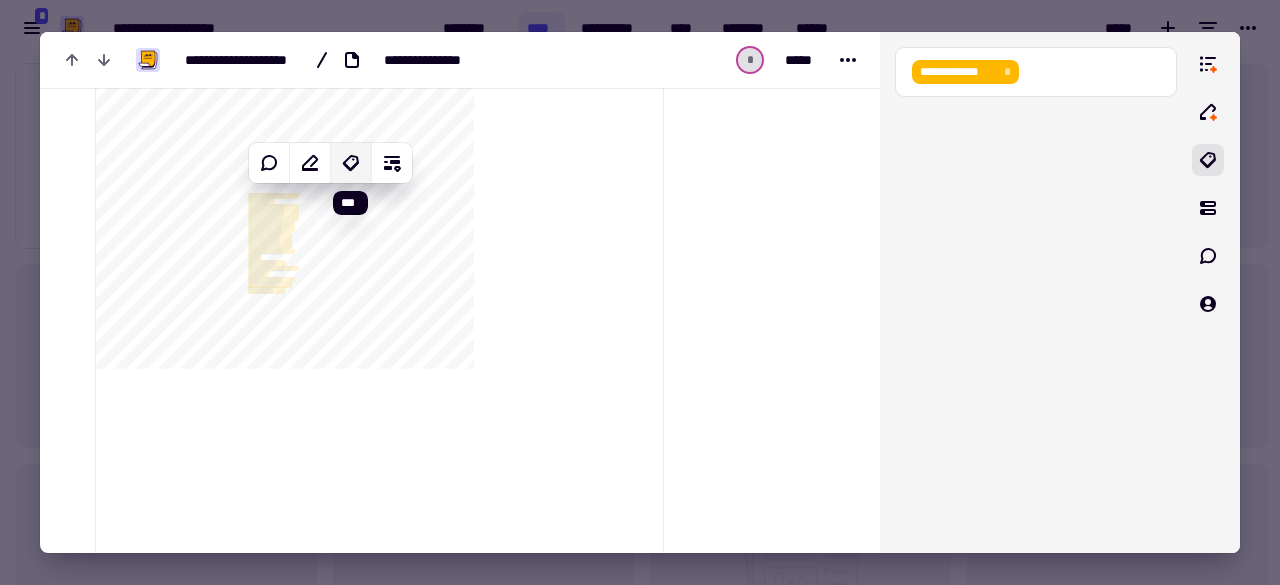 click 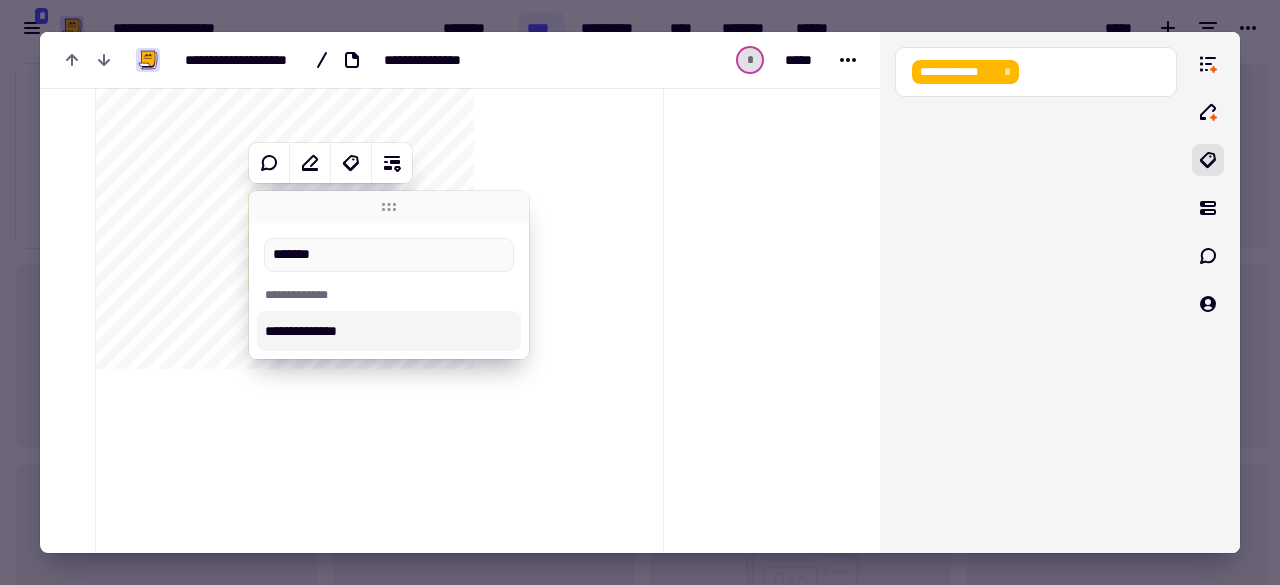 type on "*******" 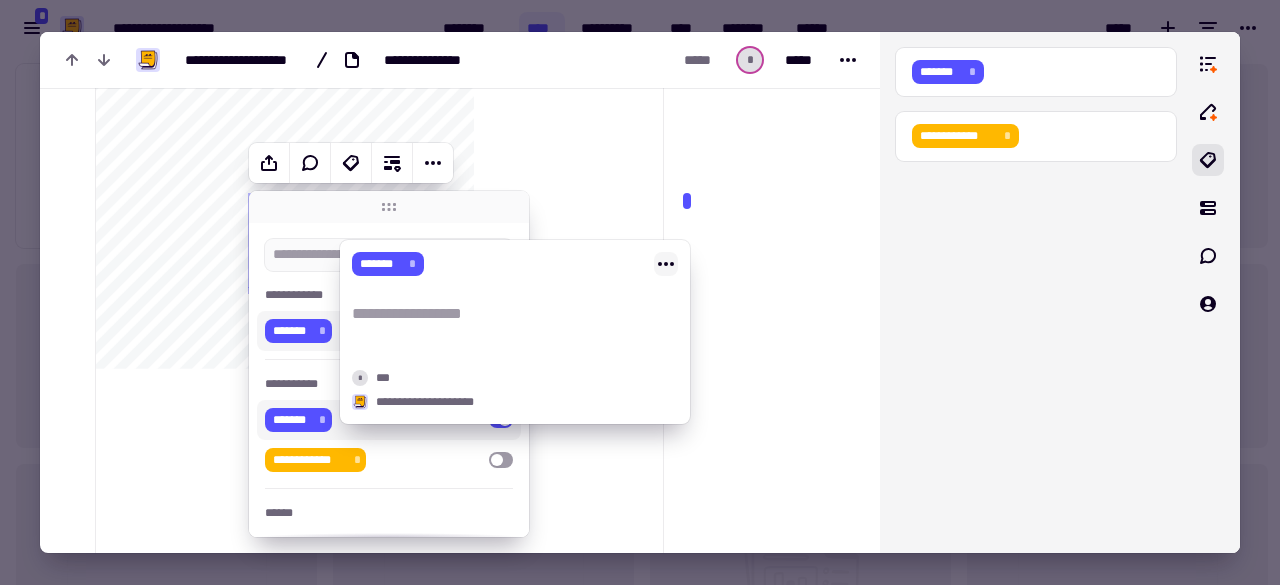 click 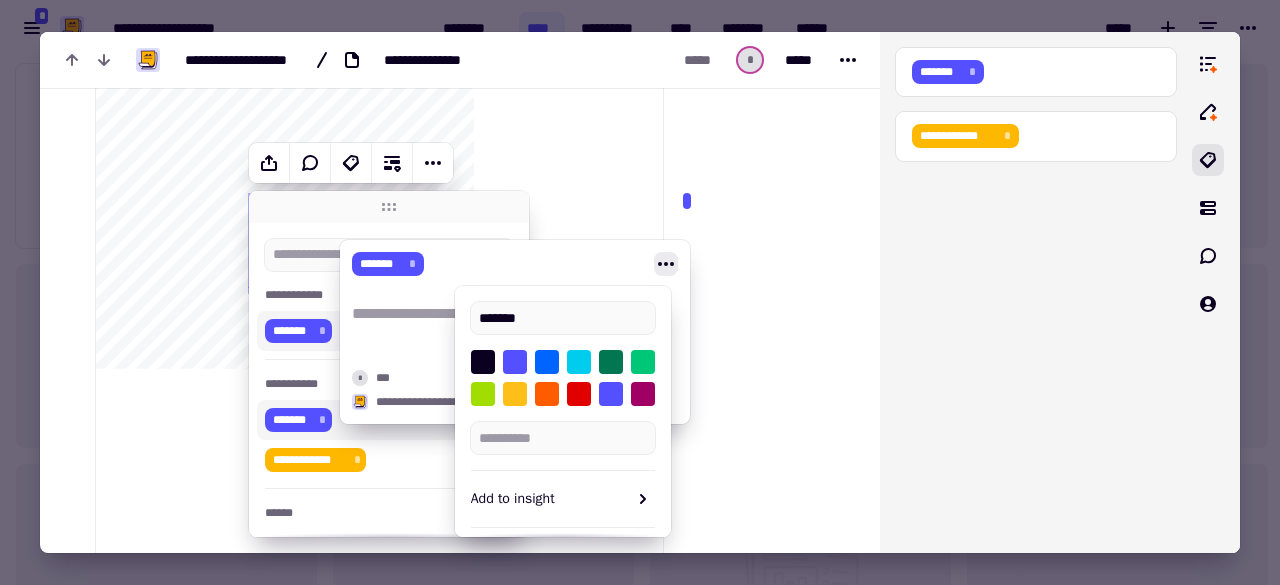 click at bounding box center (515, 394) 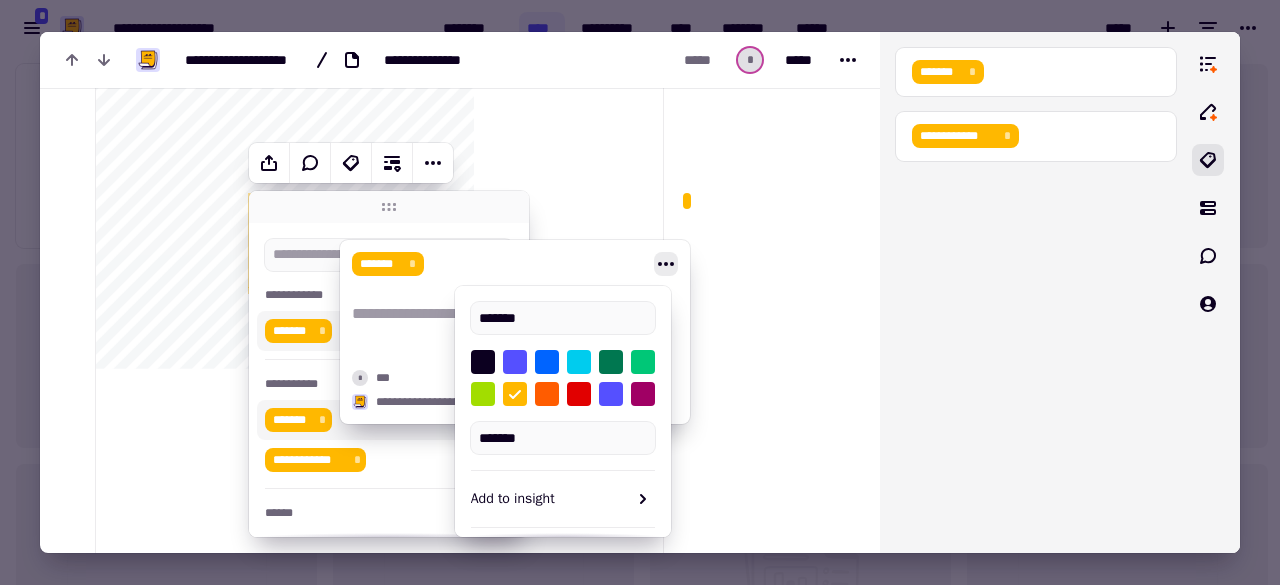 click at bounding box center [763, 10798] 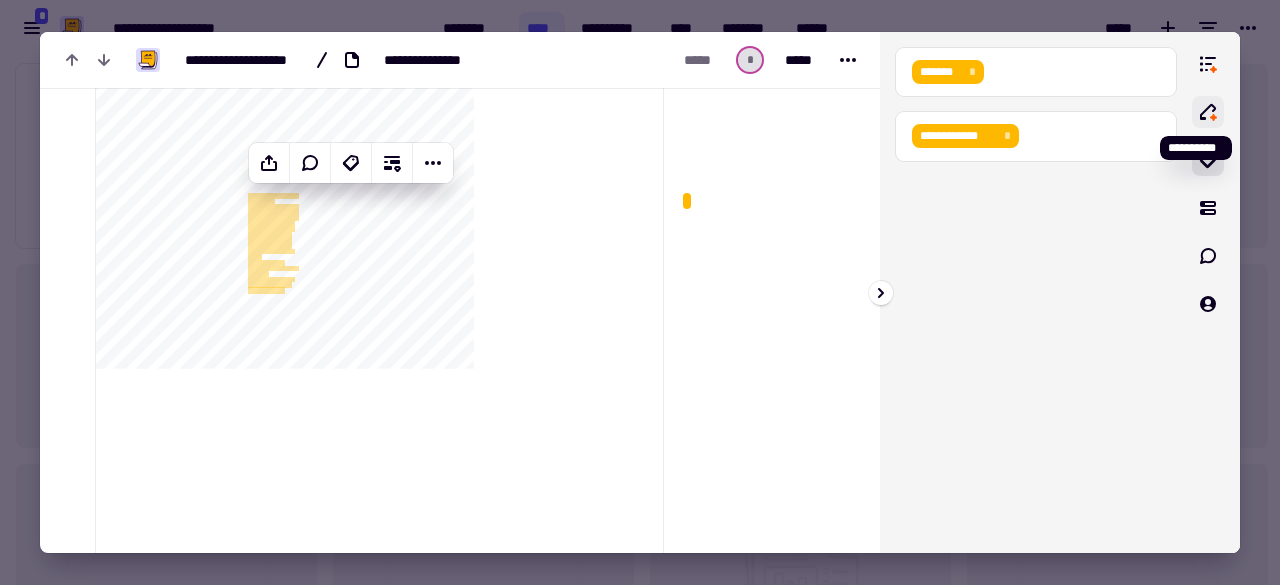 click 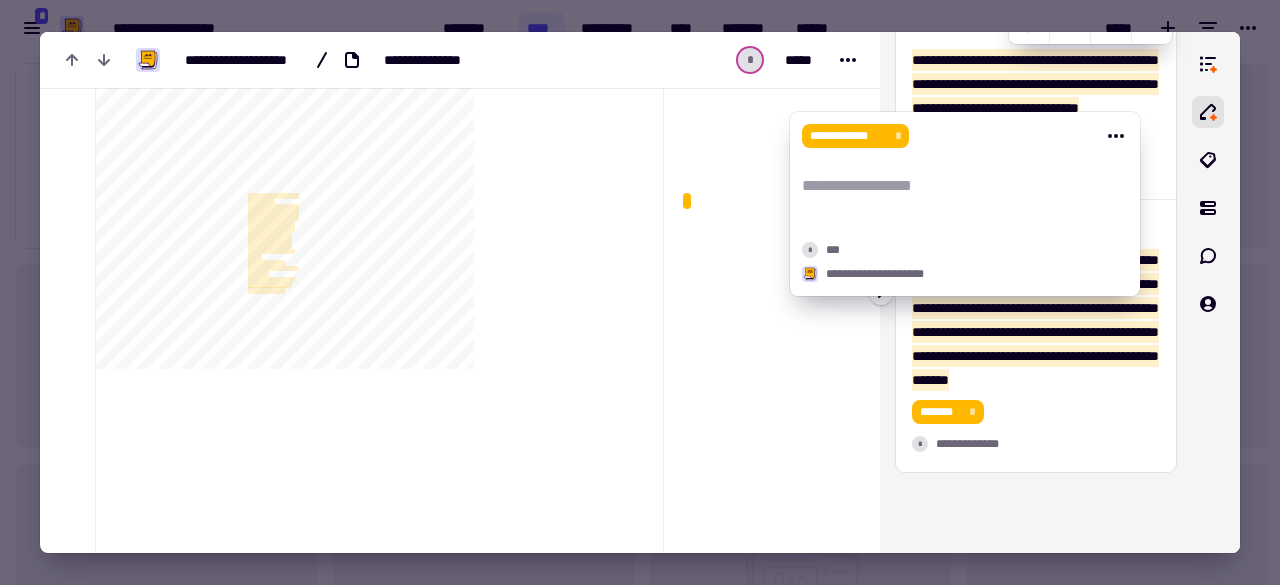 scroll, scrollTop: 200, scrollLeft: 0, axis: vertical 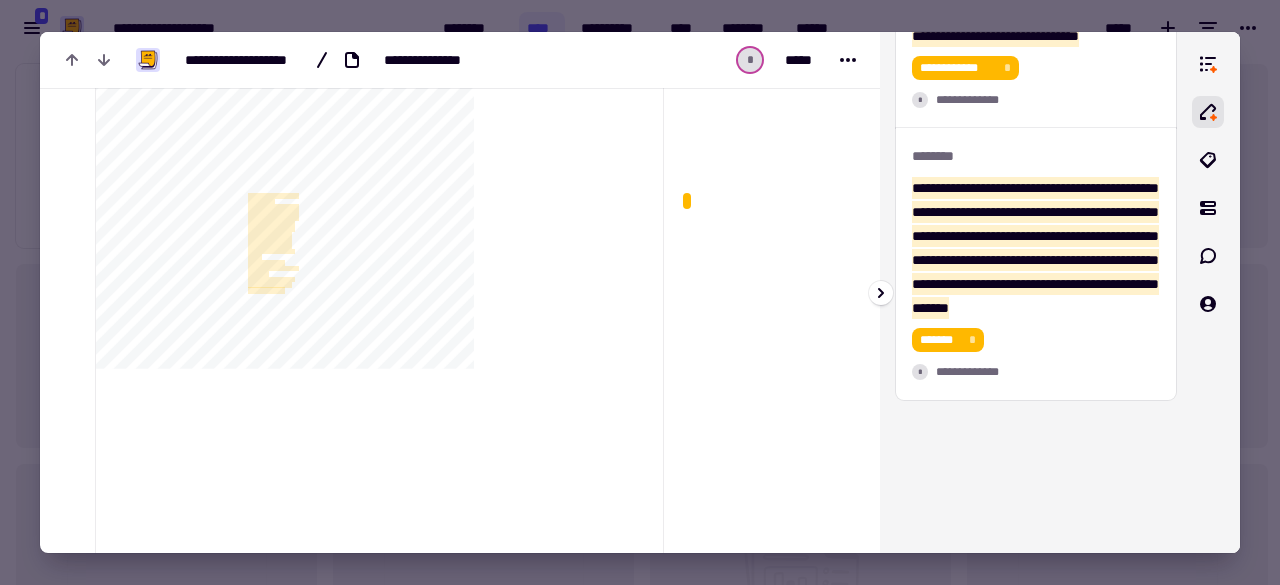 click on "[ADDRESS]" at bounding box center (1036, 292) 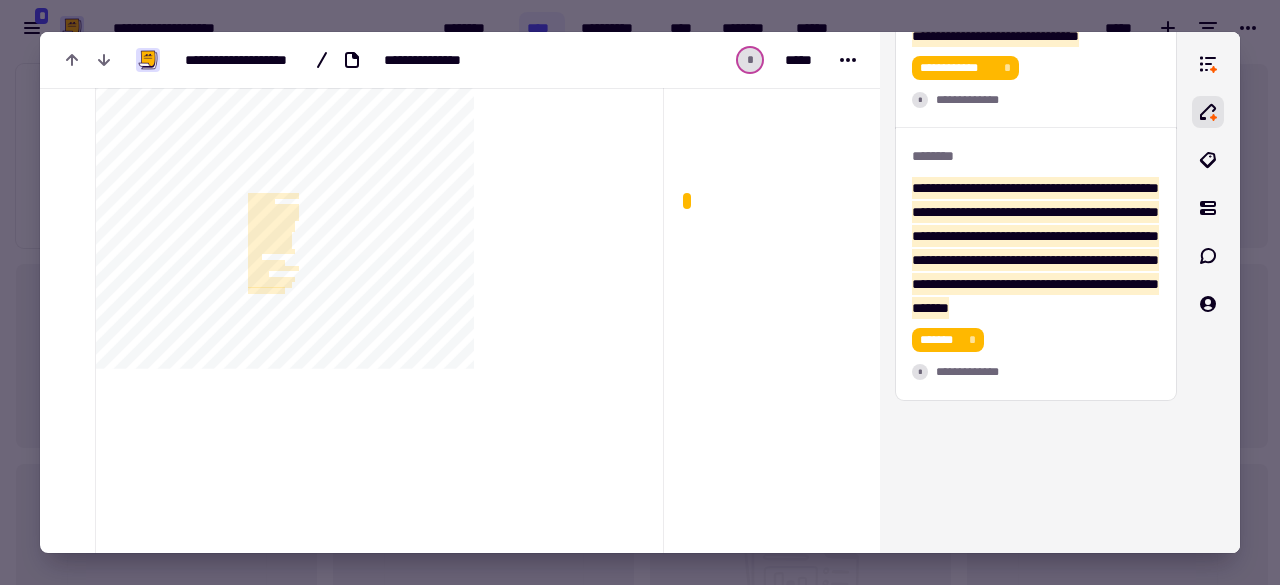click at bounding box center (640, 292) 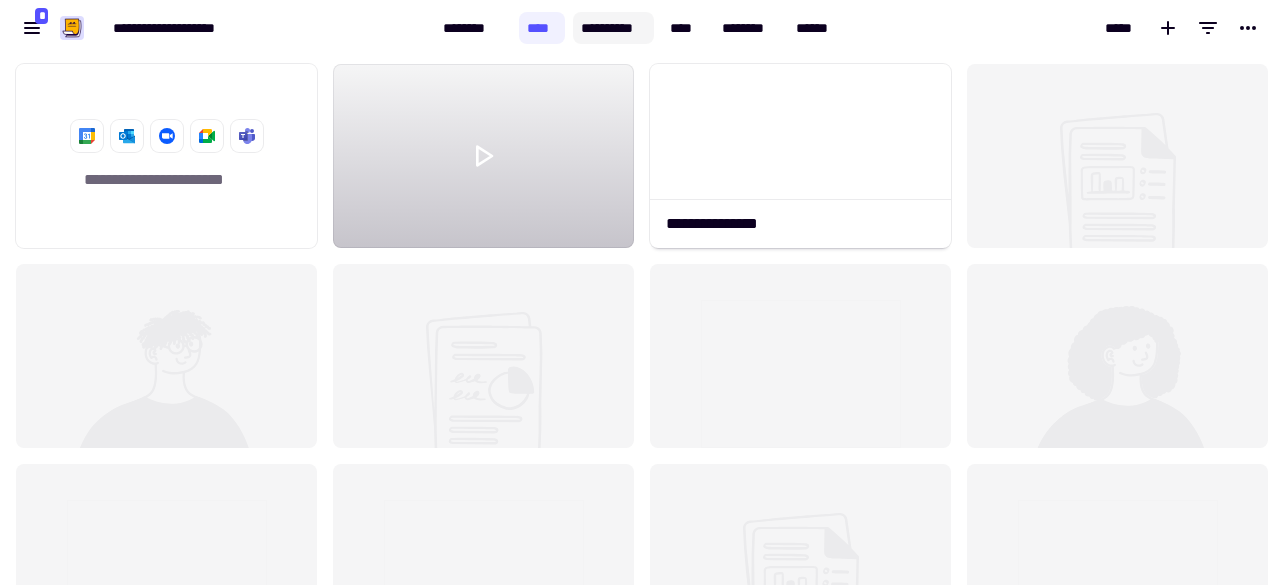 click on "**********" 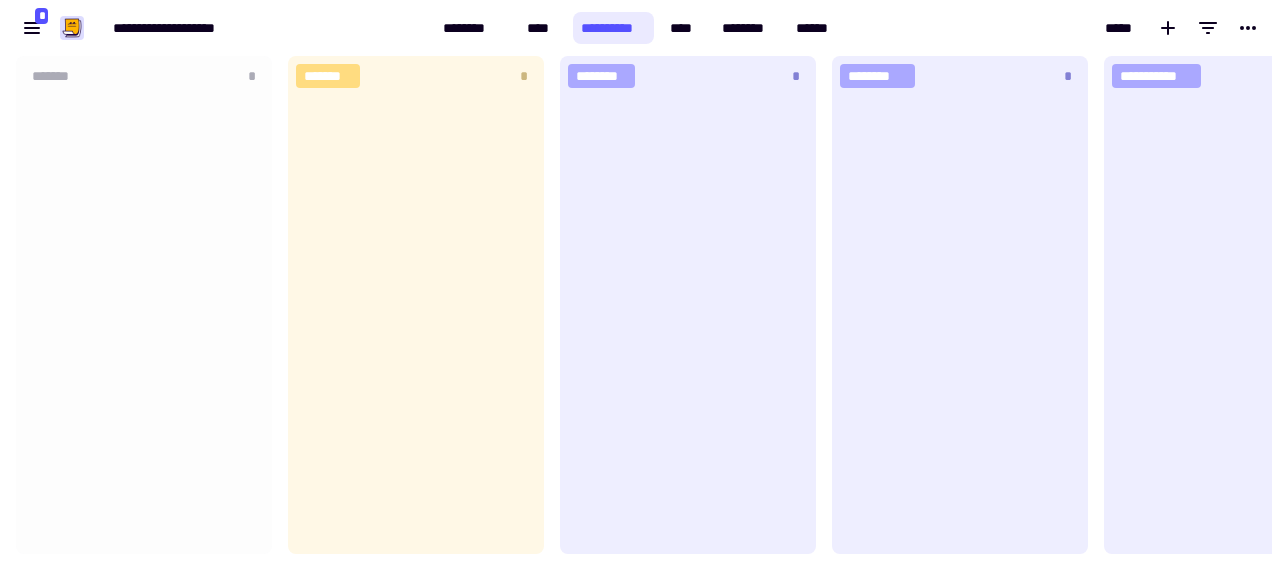scroll, scrollTop: 16, scrollLeft: 16, axis: both 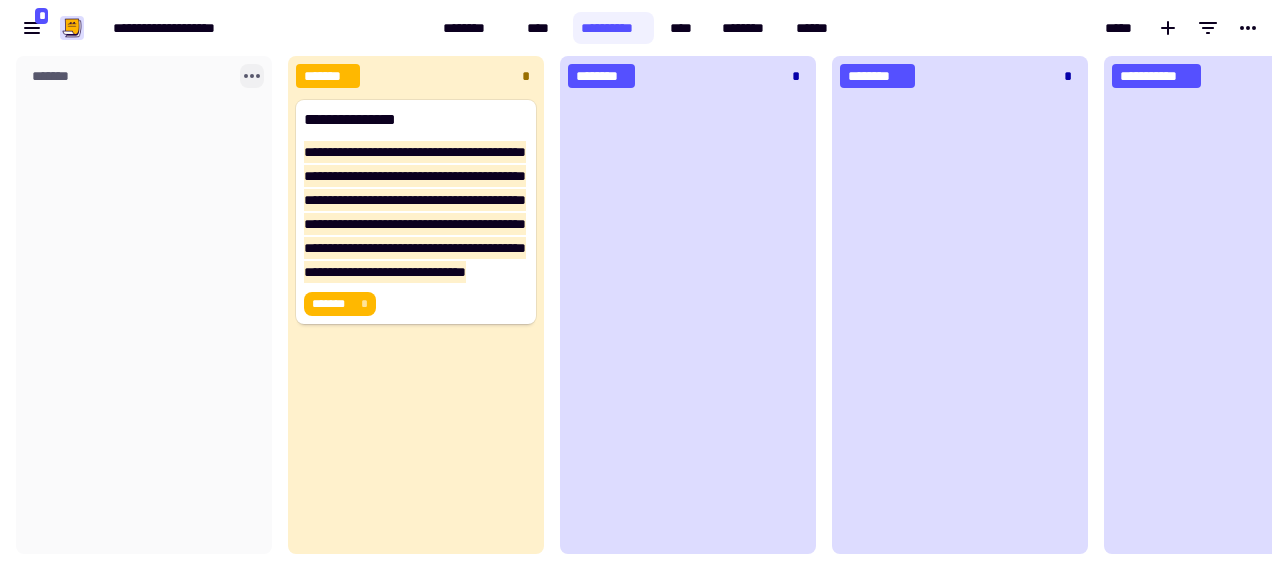 click 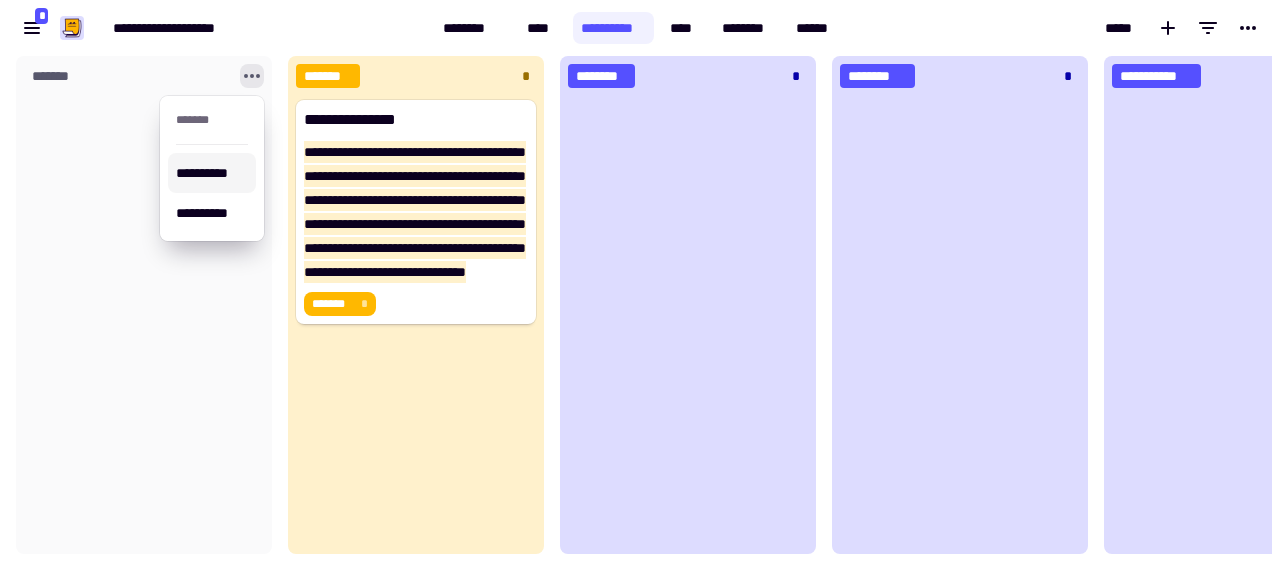 click on "**********" at bounding box center [212, 173] 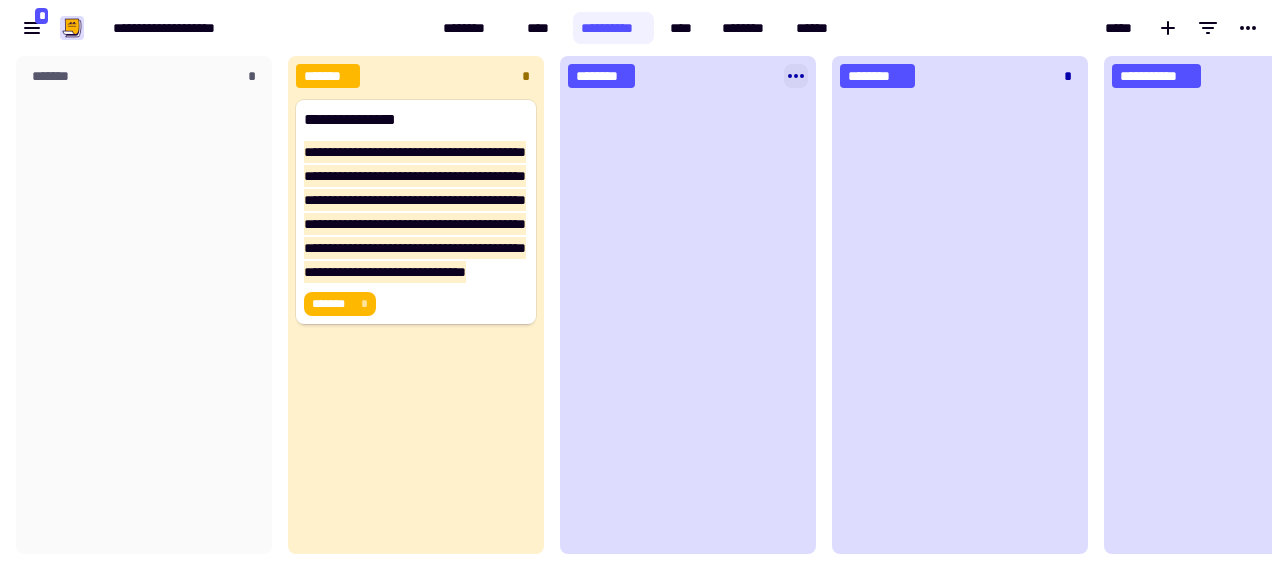 click 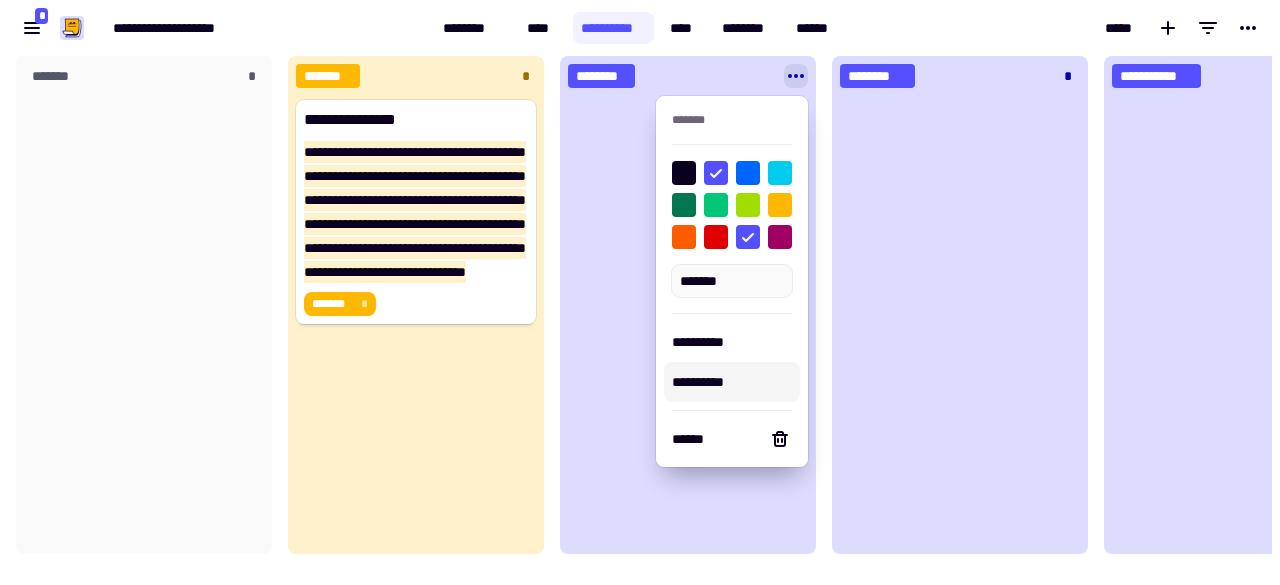click on "**********" at bounding box center [732, 382] 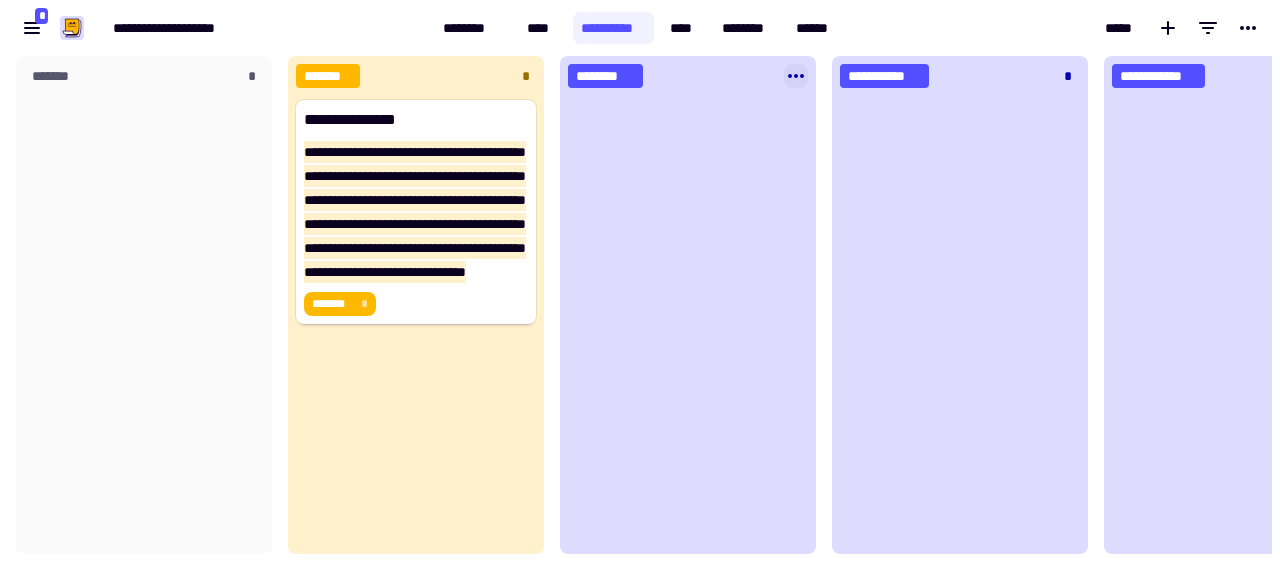 click 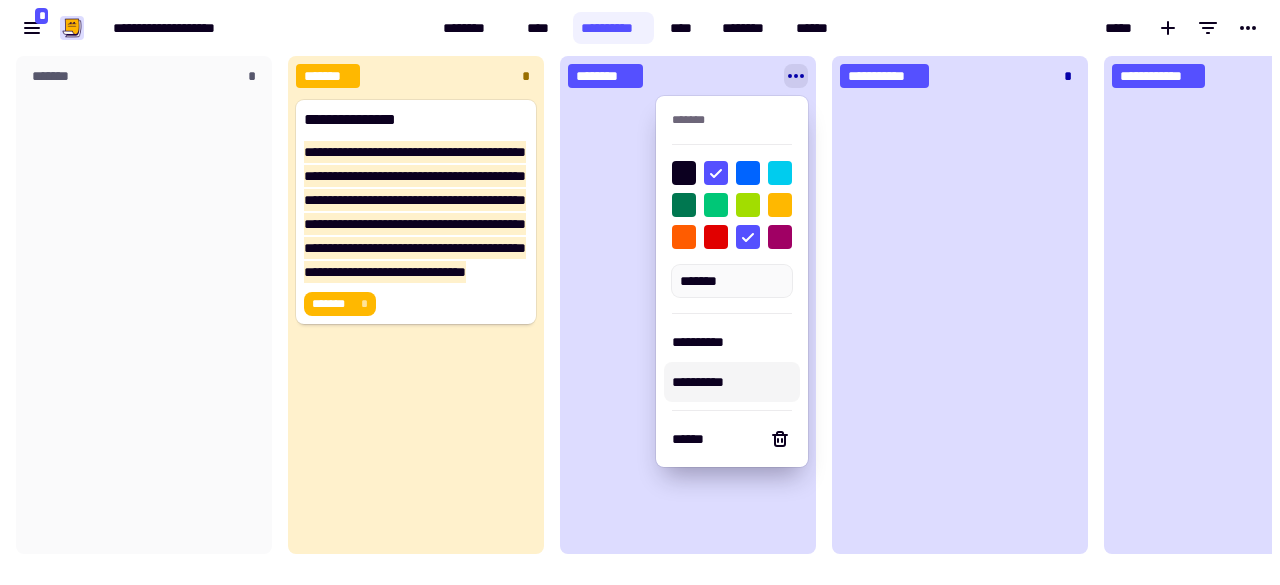click on "**********" at bounding box center (732, 382) 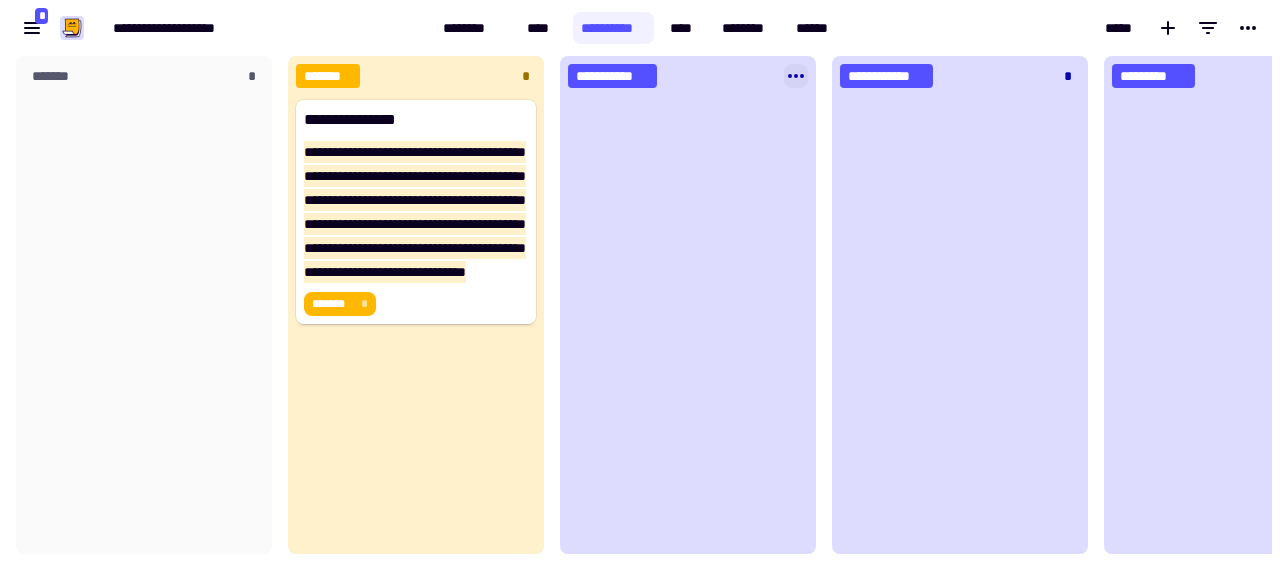 click 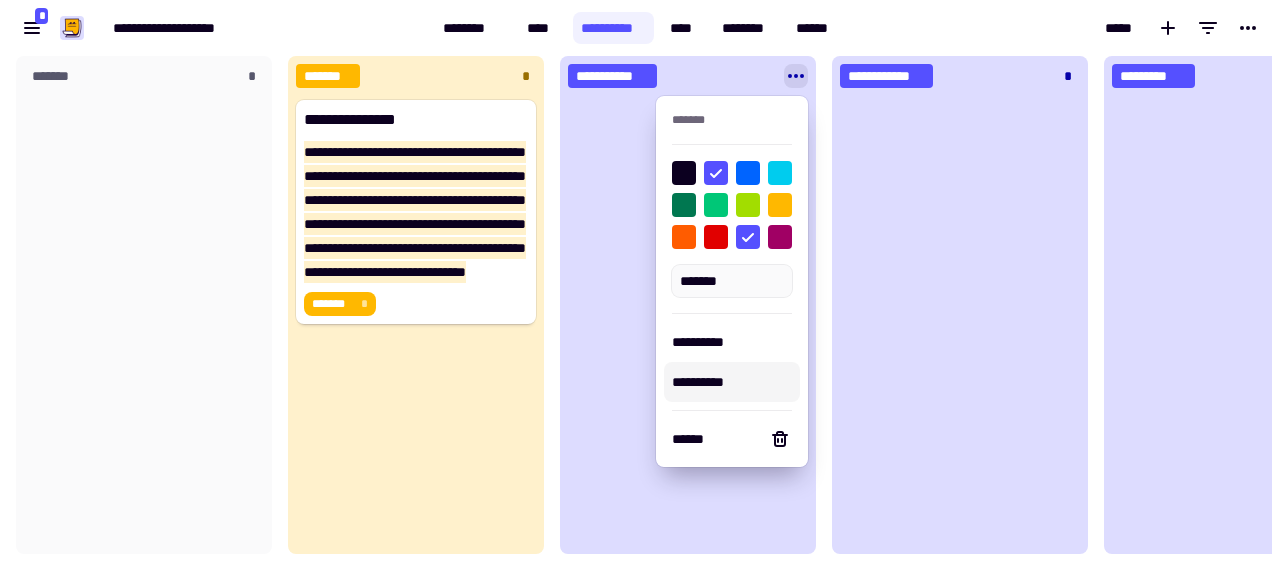click on "**********" at bounding box center [732, 382] 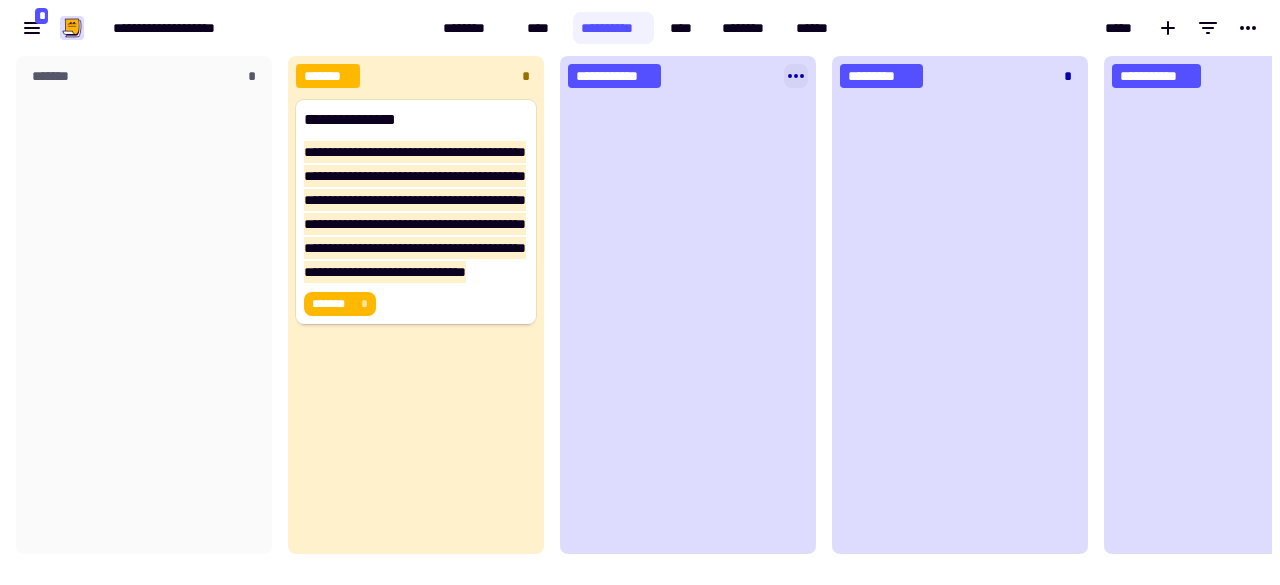 click 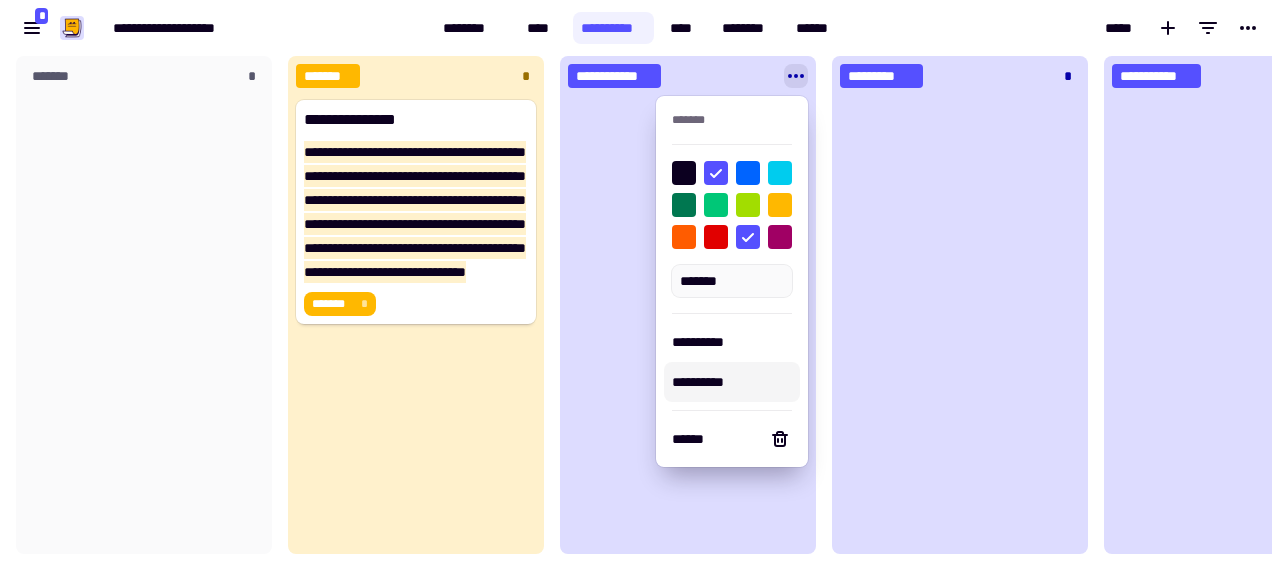 click on "**********" at bounding box center (732, 382) 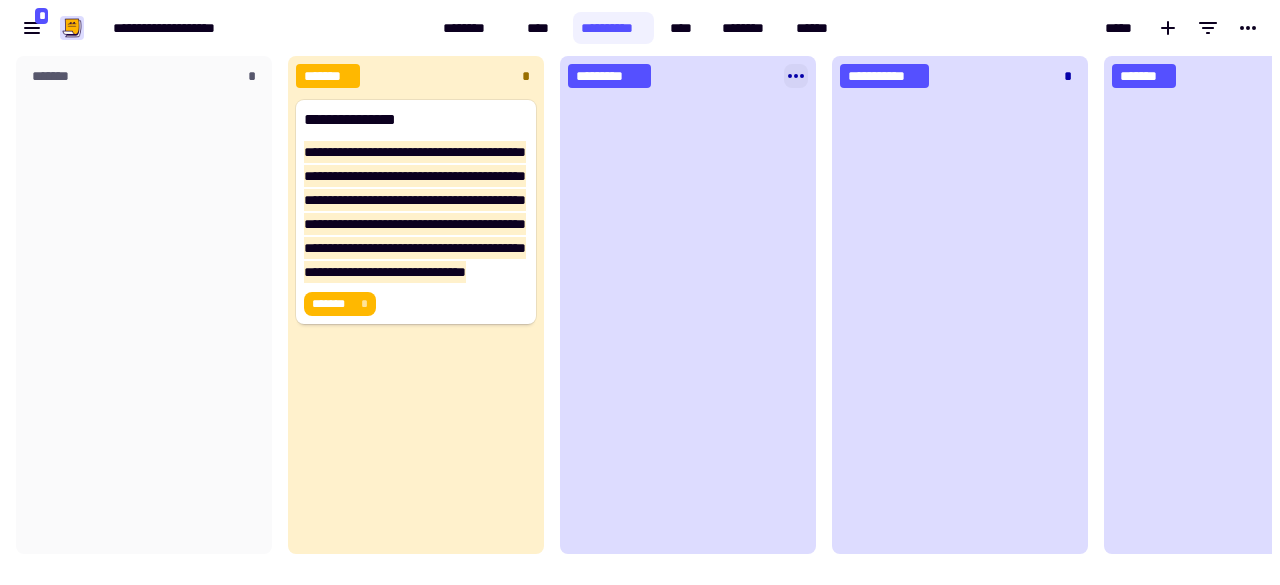 click 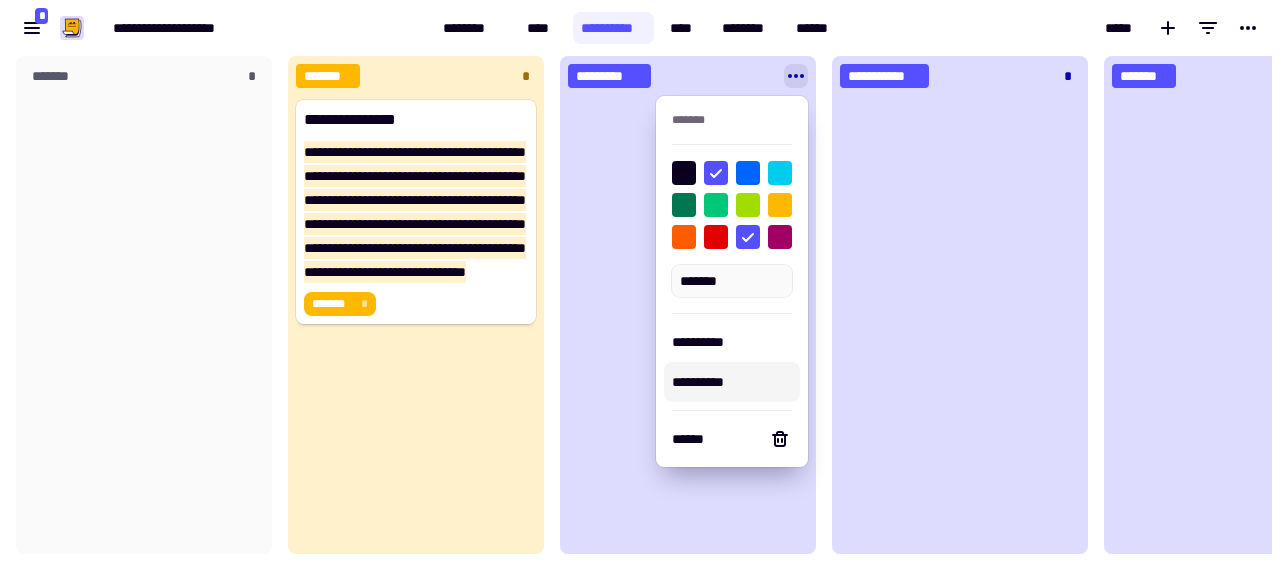 click on "**********" at bounding box center [732, 382] 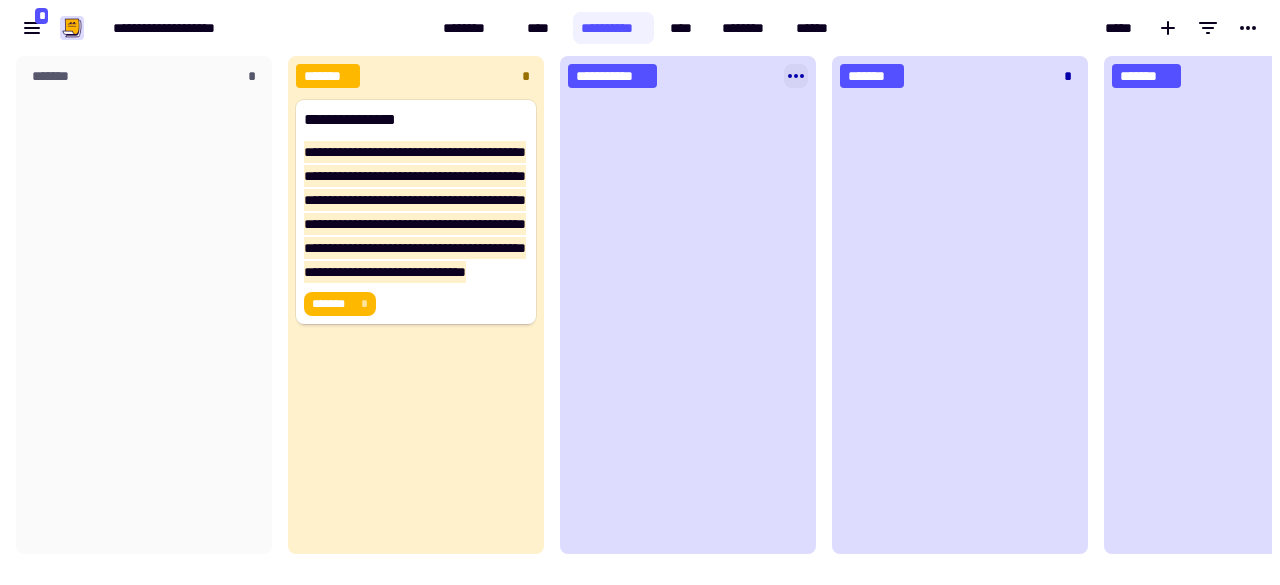 click 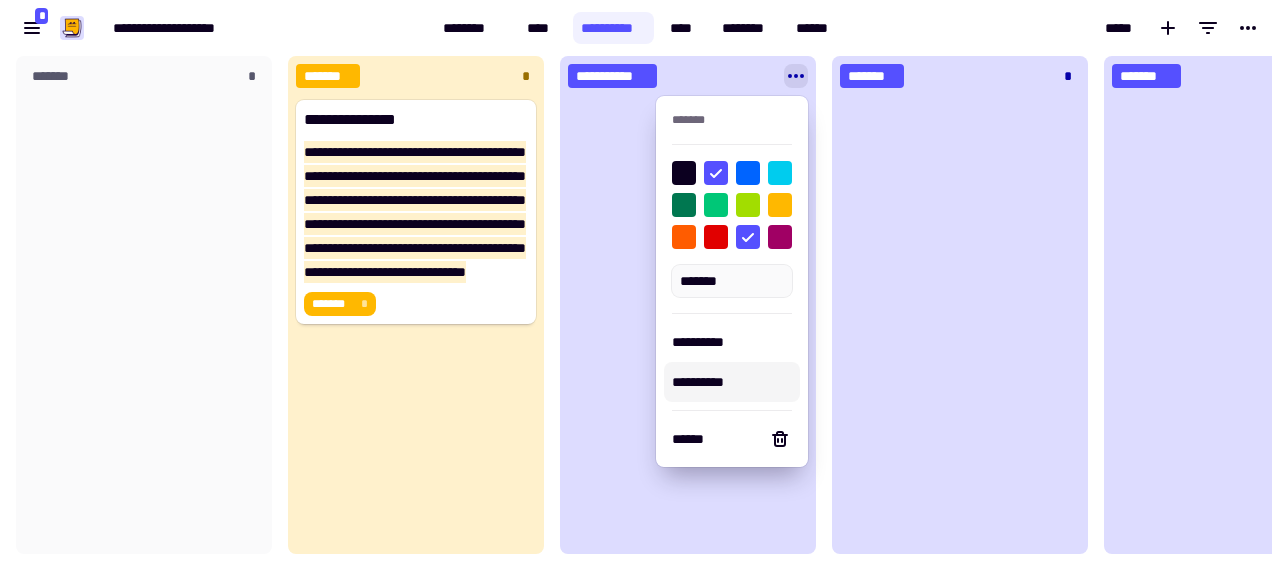 click on "**********" at bounding box center [732, 382] 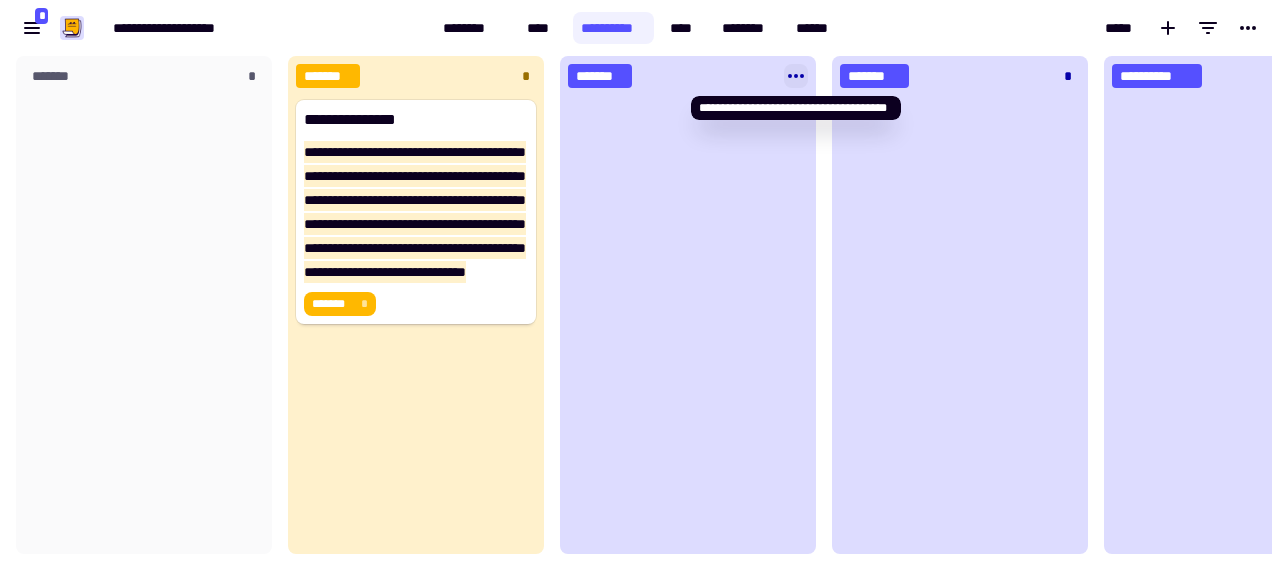 click 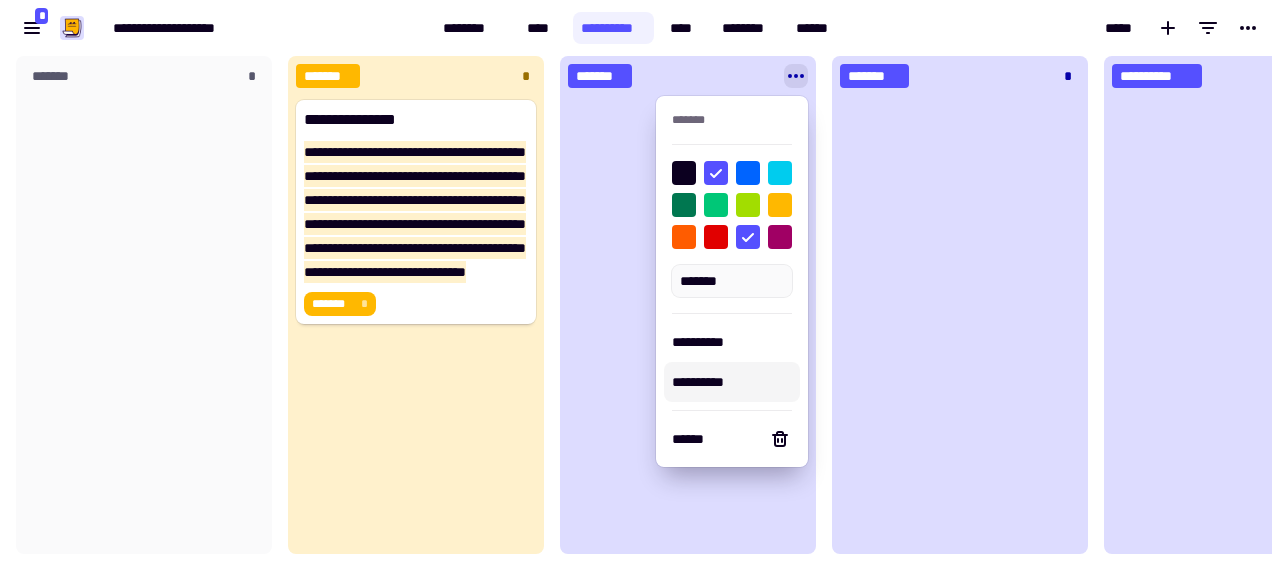 click on "**********" at bounding box center (732, 382) 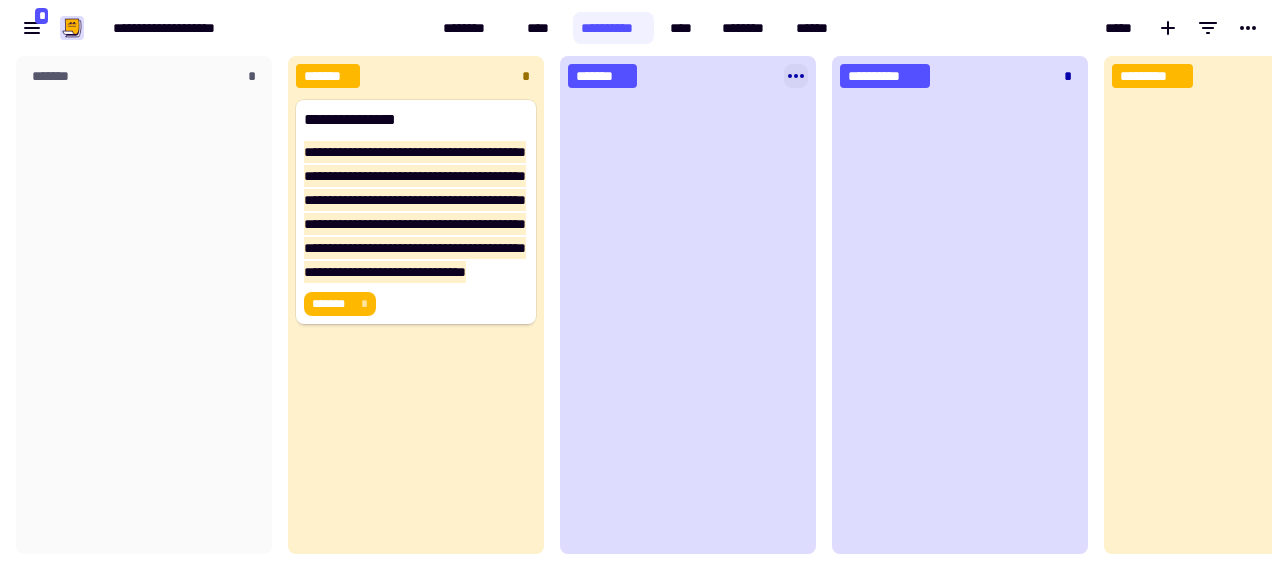 click 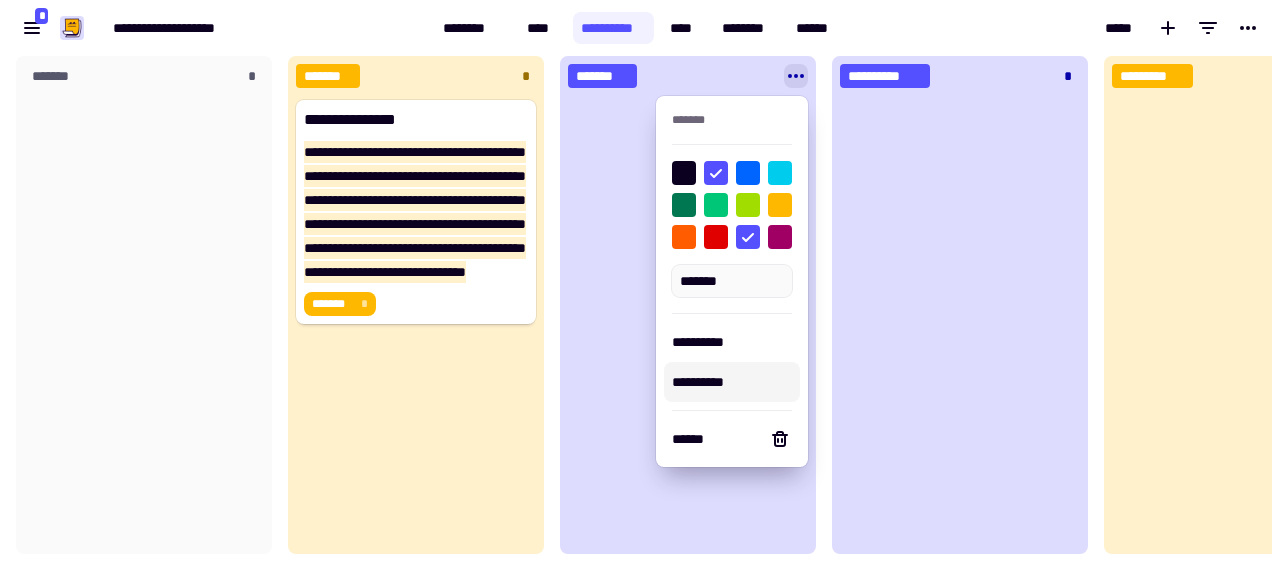 click on "**********" at bounding box center [732, 382] 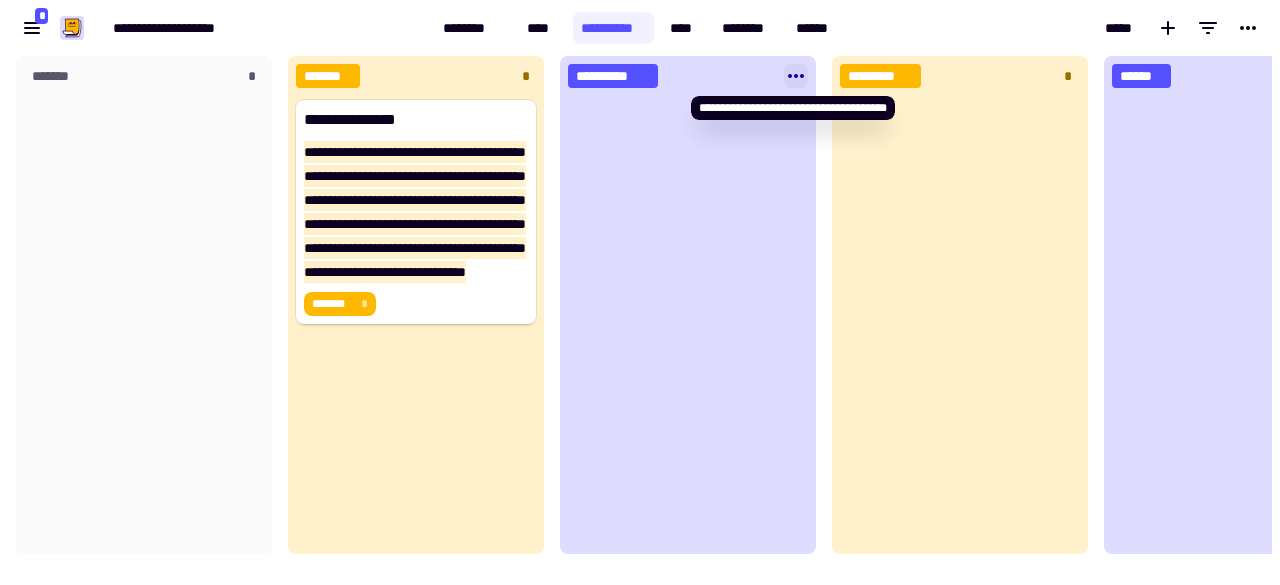 click 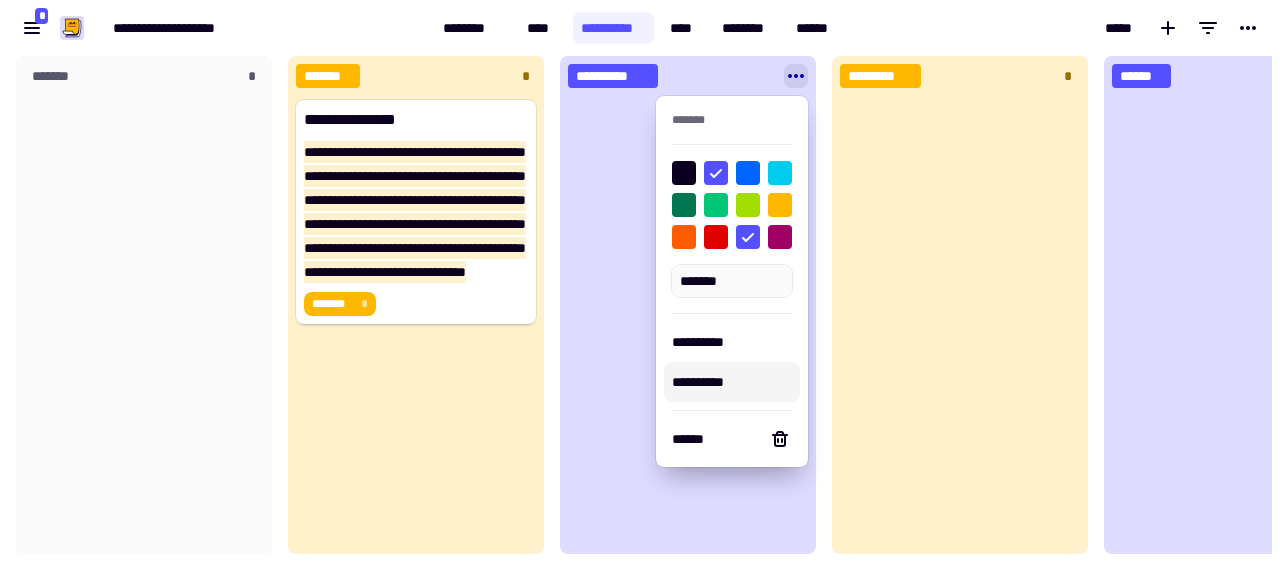 click on "**********" at bounding box center [732, 382] 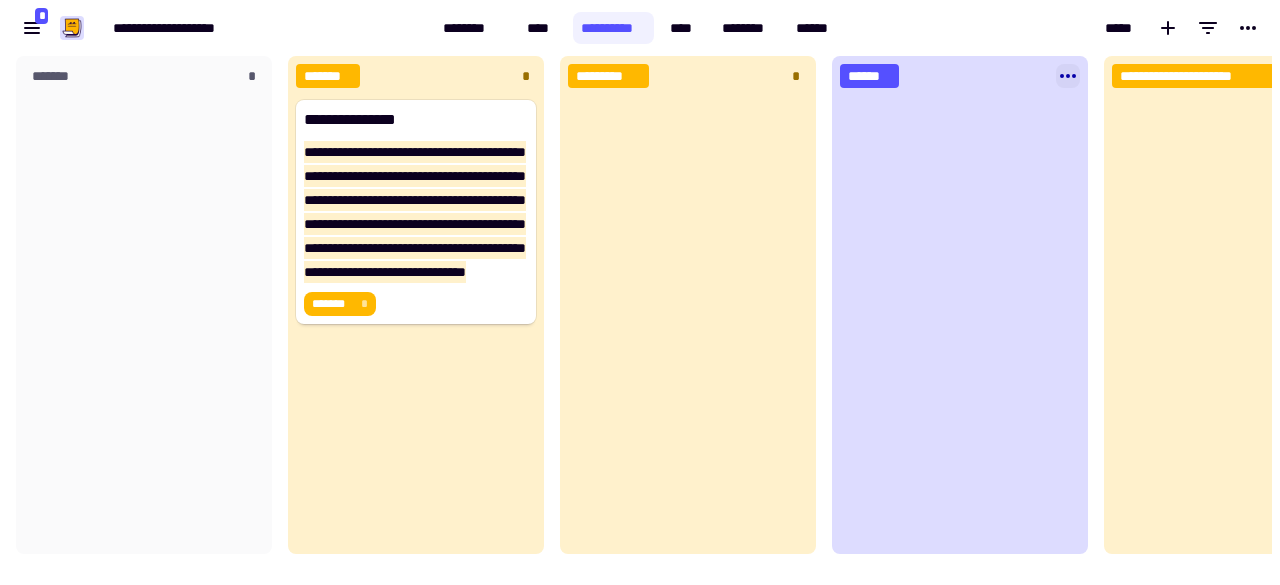 click 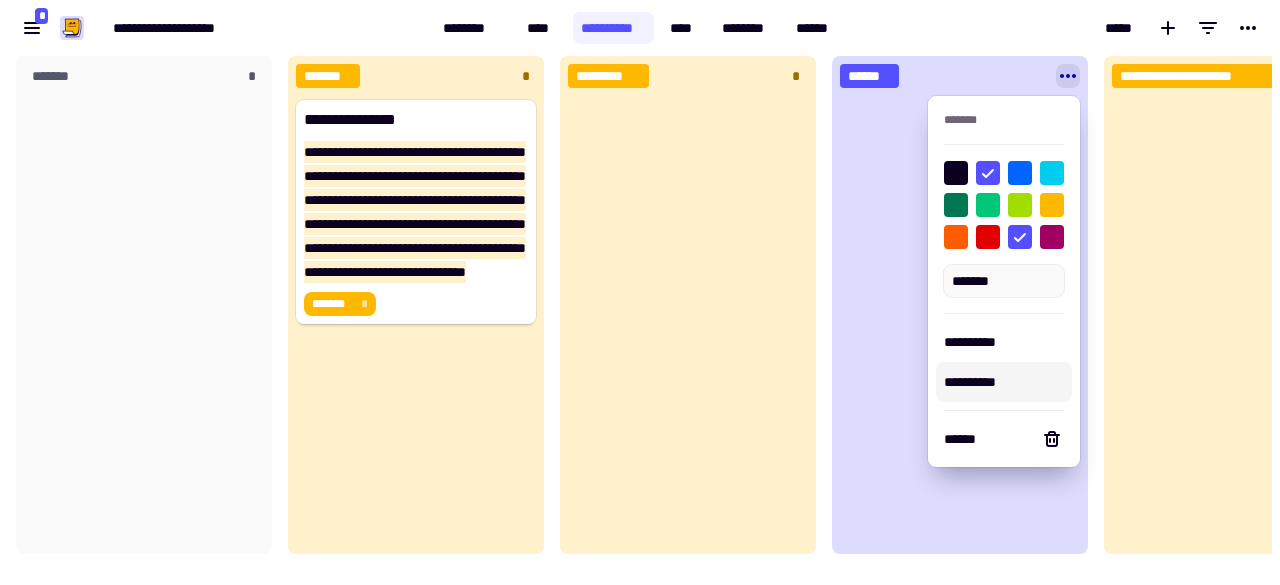 click on "**********" at bounding box center (1004, 382) 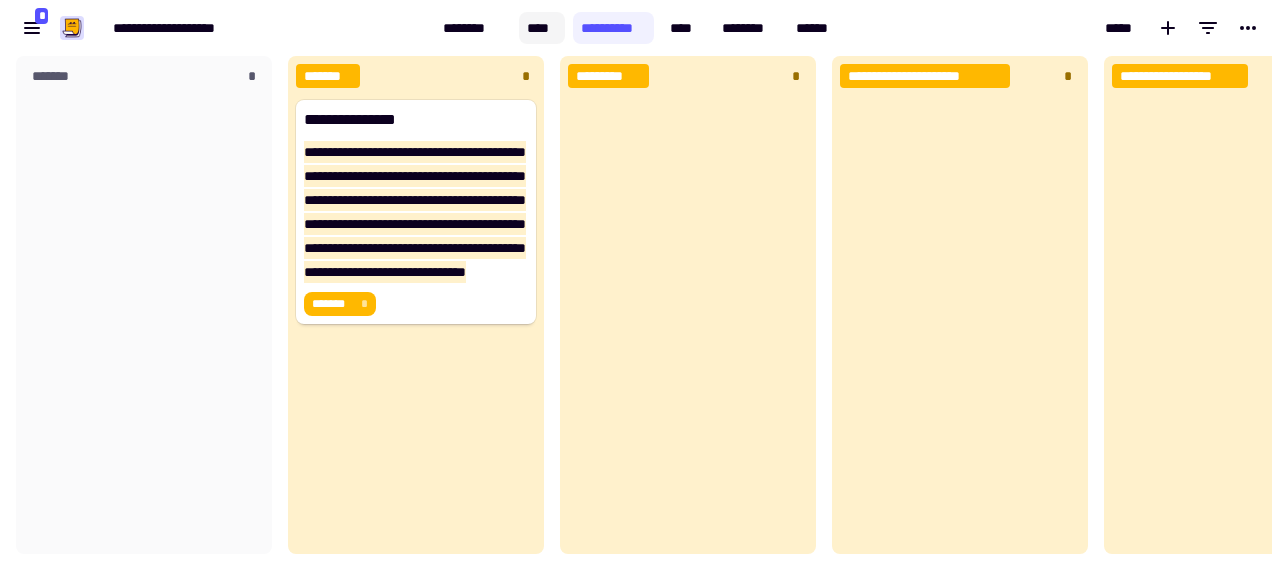 click on "****" 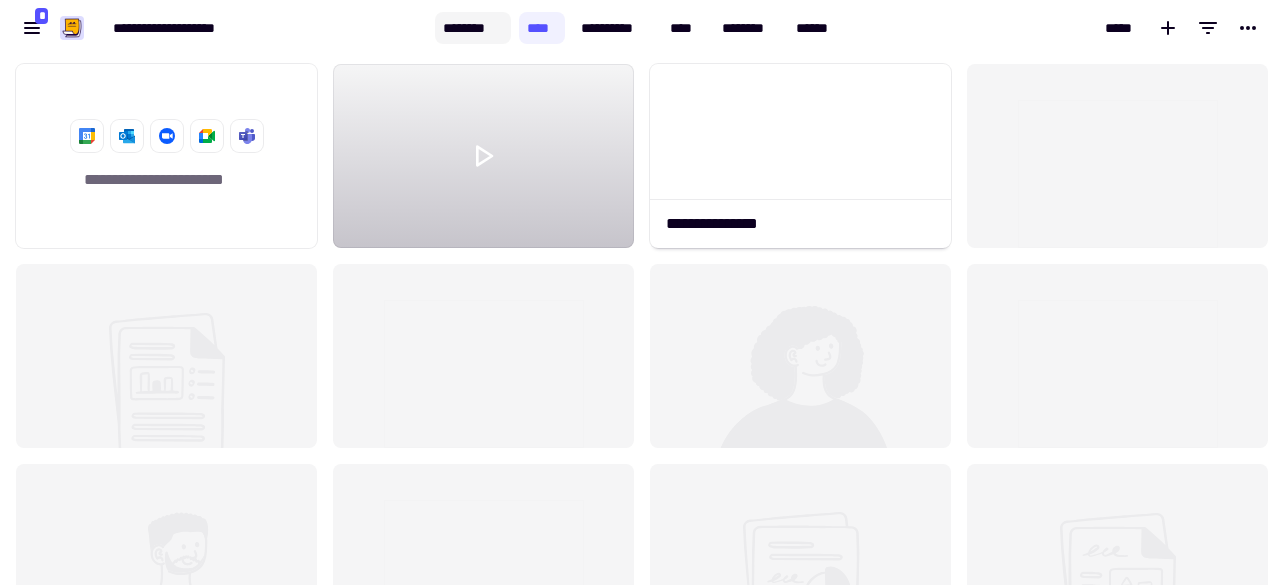 click on "********" 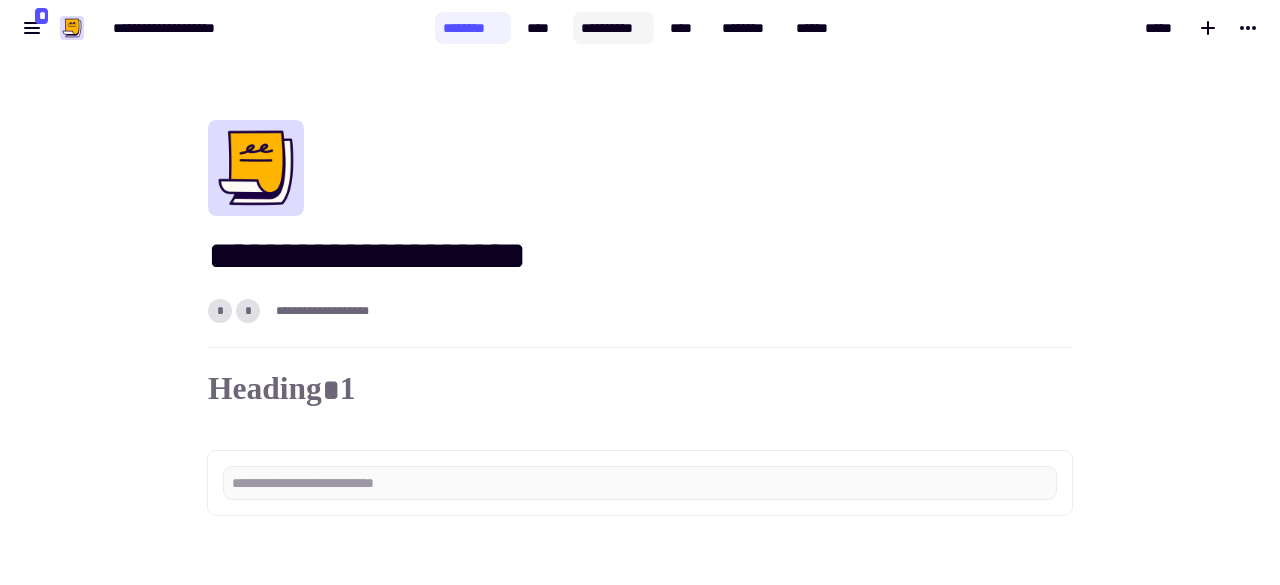 click on "**********" 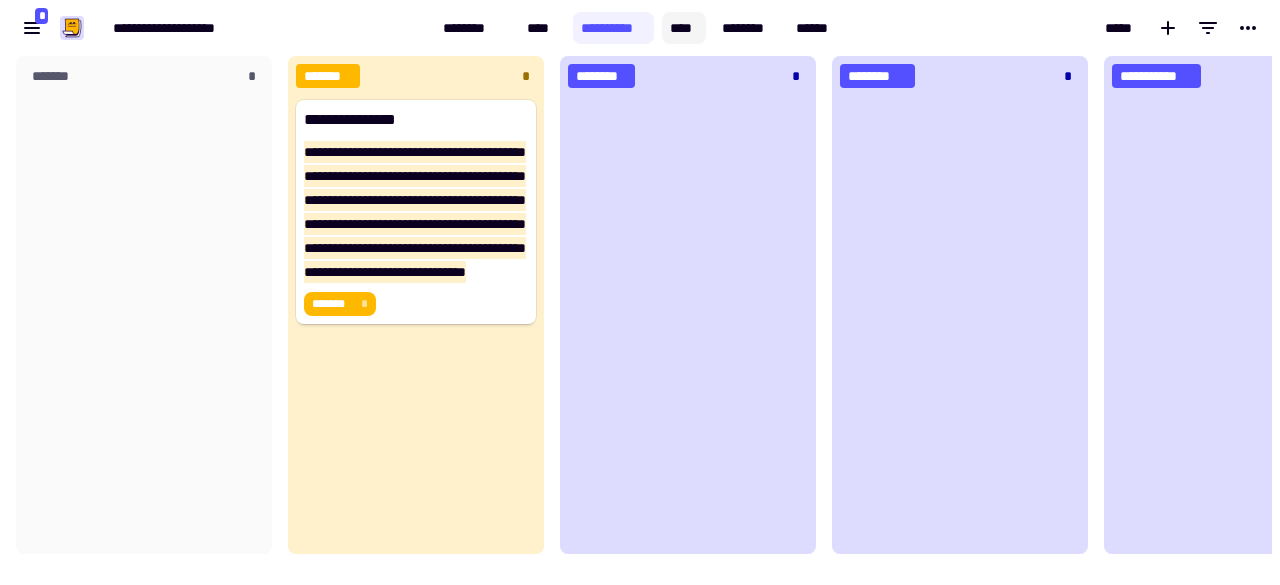 scroll, scrollTop: 16, scrollLeft: 16, axis: both 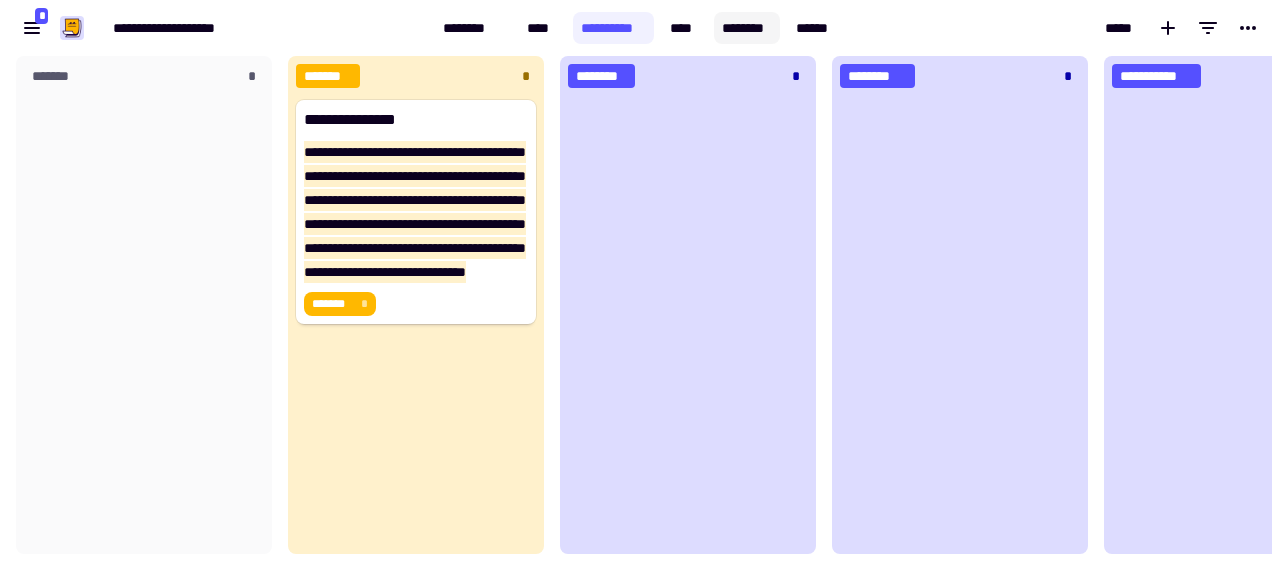 click on "********" 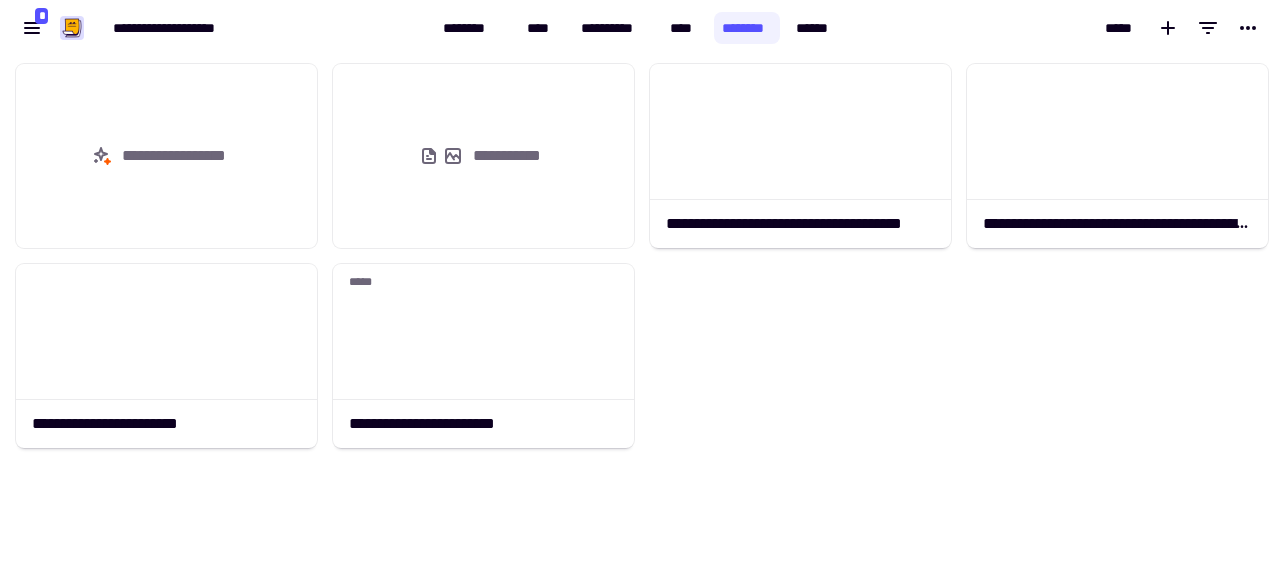 click on "[FIRST] [LAST] [ADDRESS] [CITY], [STATE] [ZIP]" 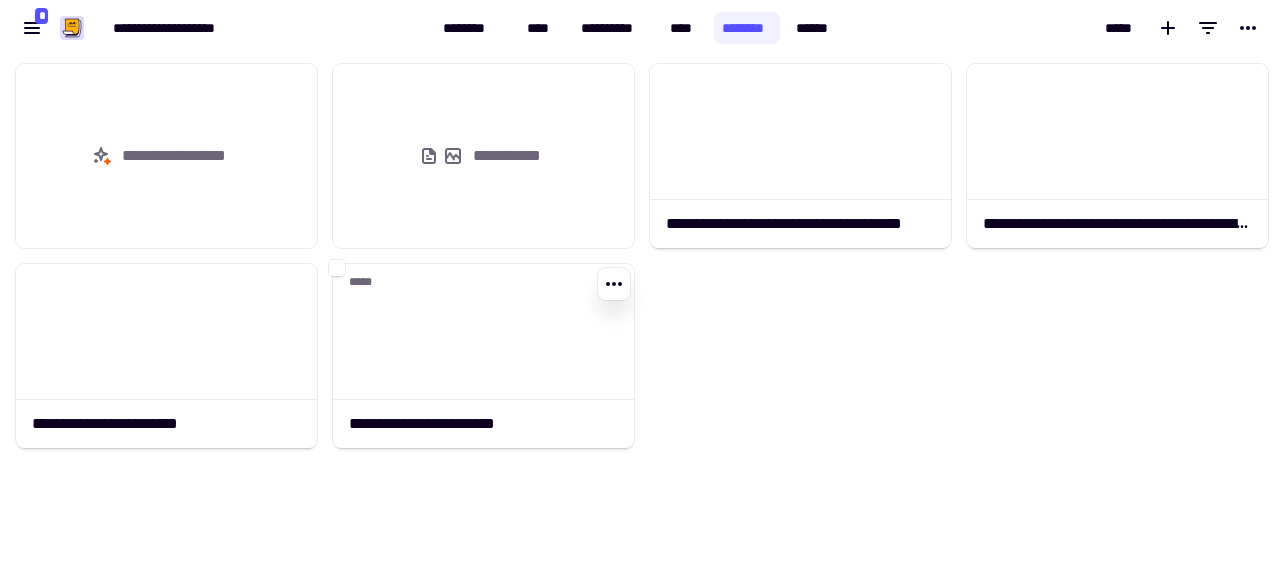 click 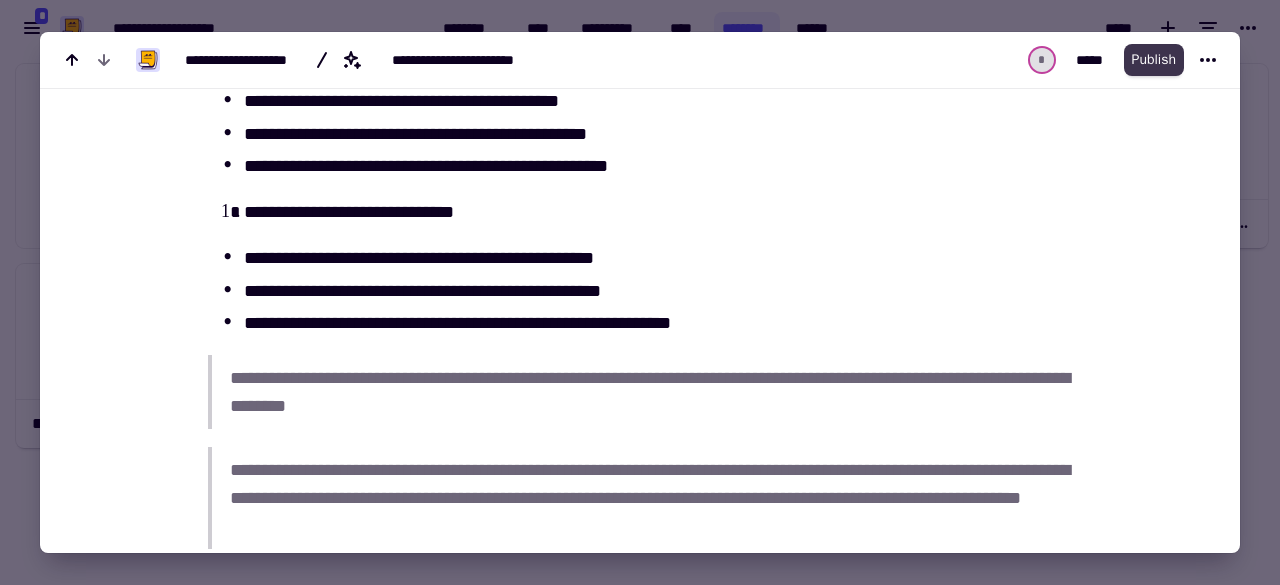 click on "Publish" 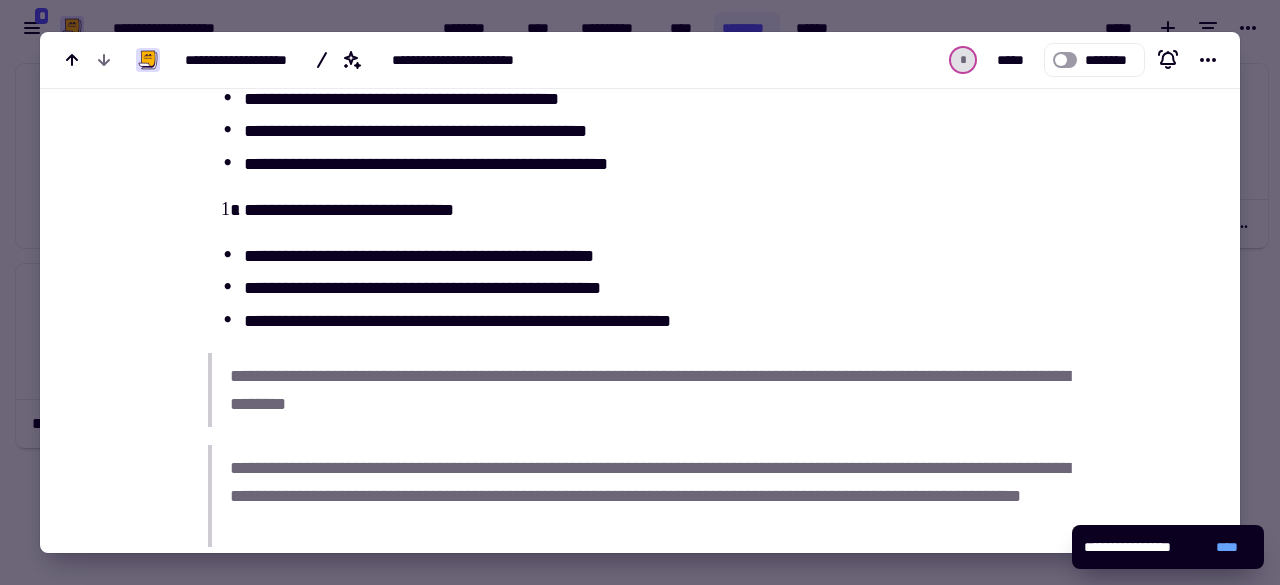 click at bounding box center (640, 292) 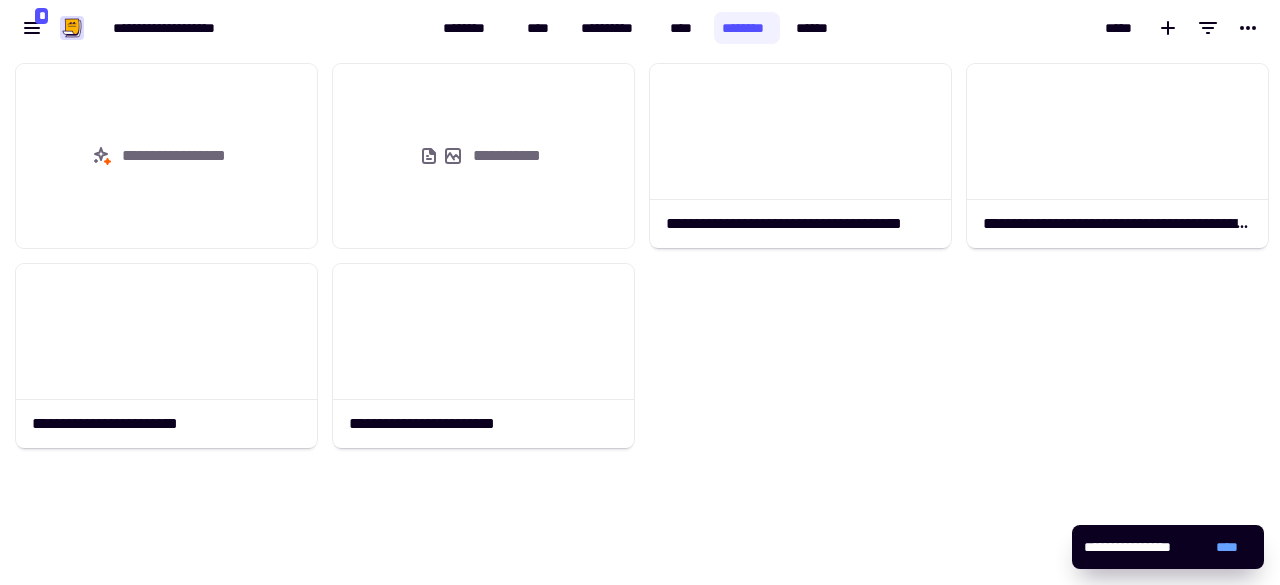 click on "[FIRST] [LAST] [ADDRESS] [CITY], [STATE] [ZIP]" 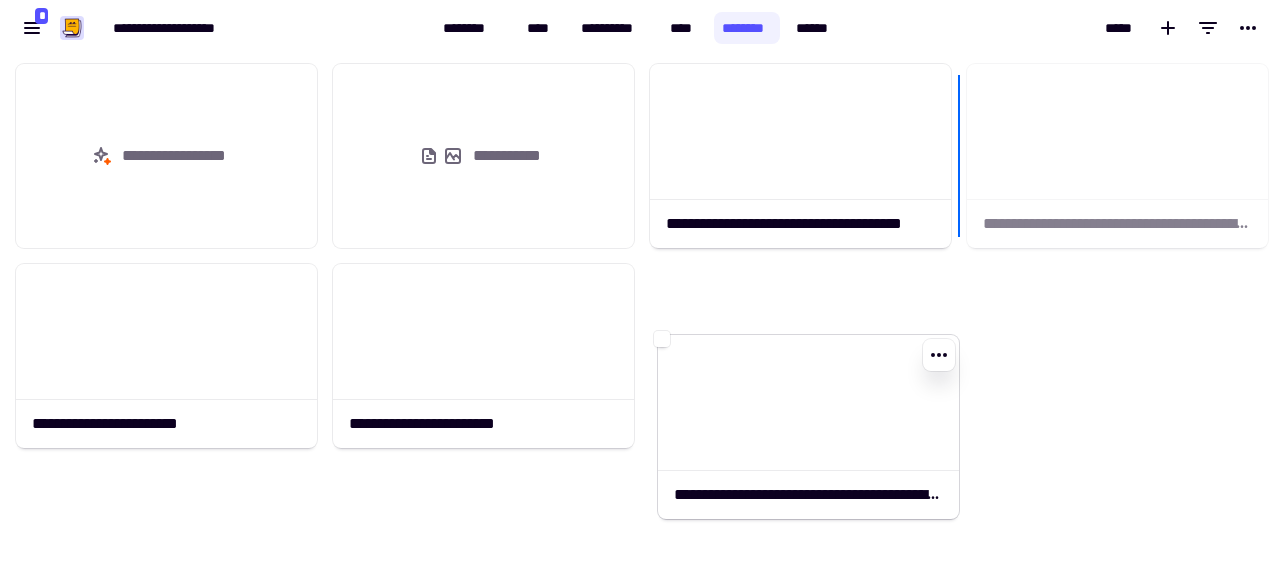 drag, startPoint x: 1043, startPoint y: 177, endPoint x: 734, endPoint y: 448, distance: 411.00122 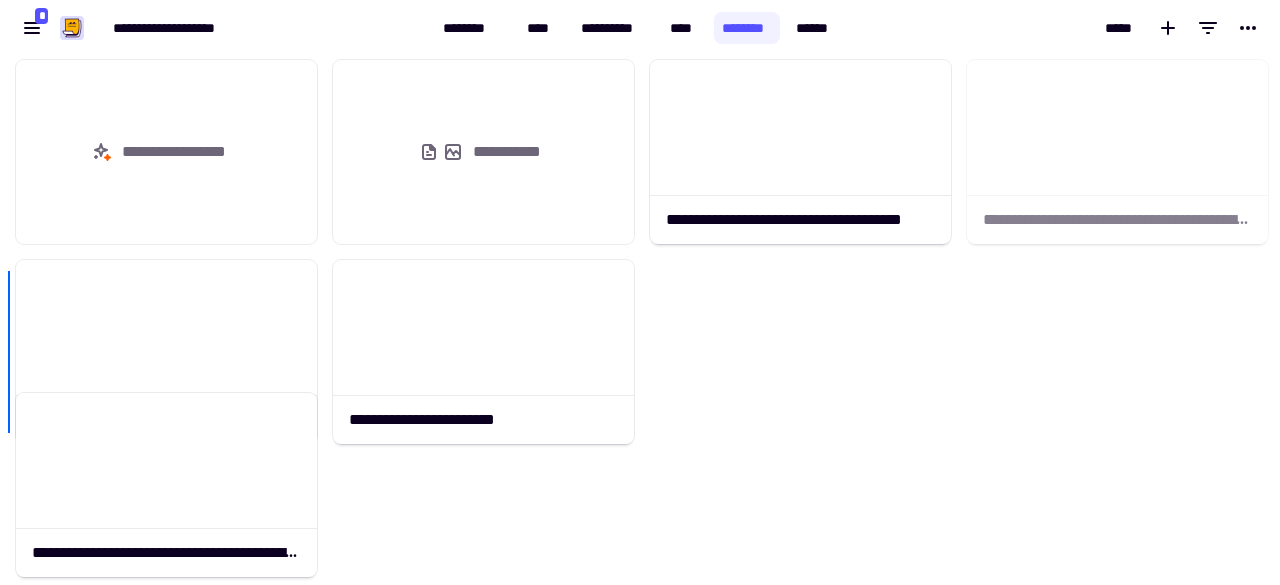 drag, startPoint x: 1100, startPoint y: 154, endPoint x: 122, endPoint y: 632, distance: 1088.5624 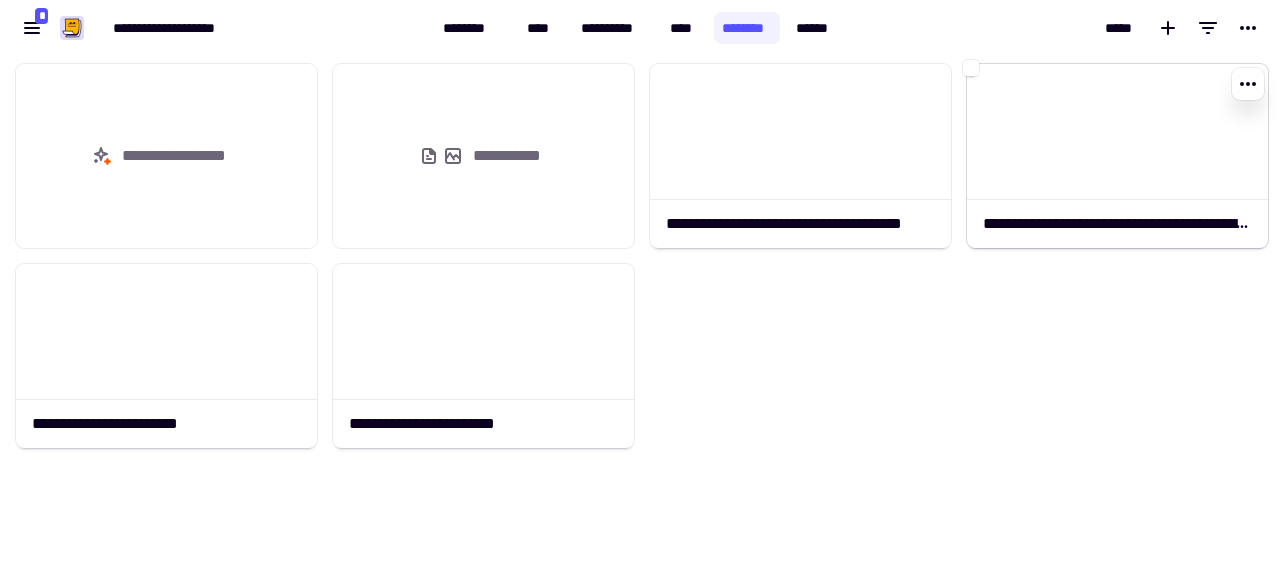 click 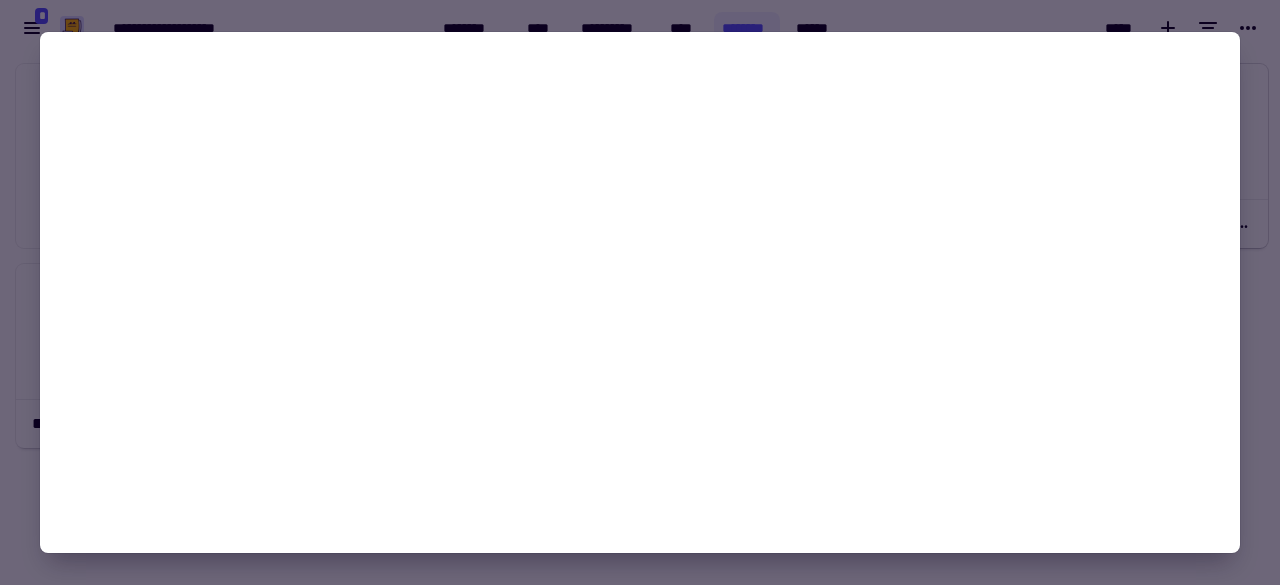 click on "[NUMBER] [STREET], [CITY], [STATE] [ZIP]" at bounding box center [640, 292] 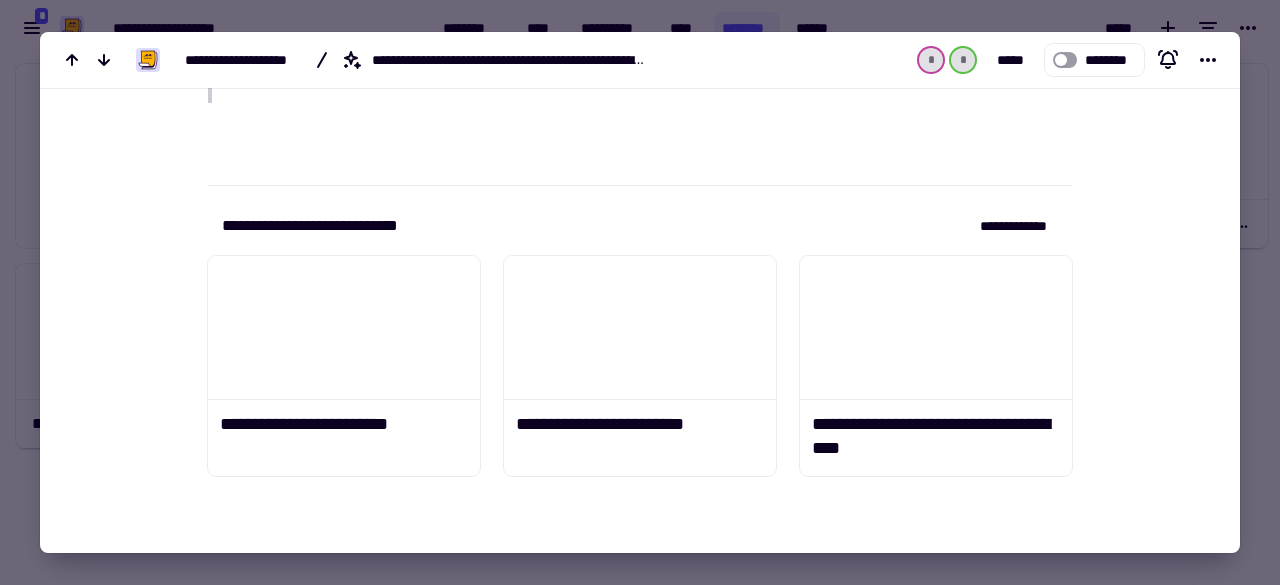 drag, startPoint x: 1264, startPoint y: 284, endPoint x: 1247, endPoint y: 313, distance: 33.61547 